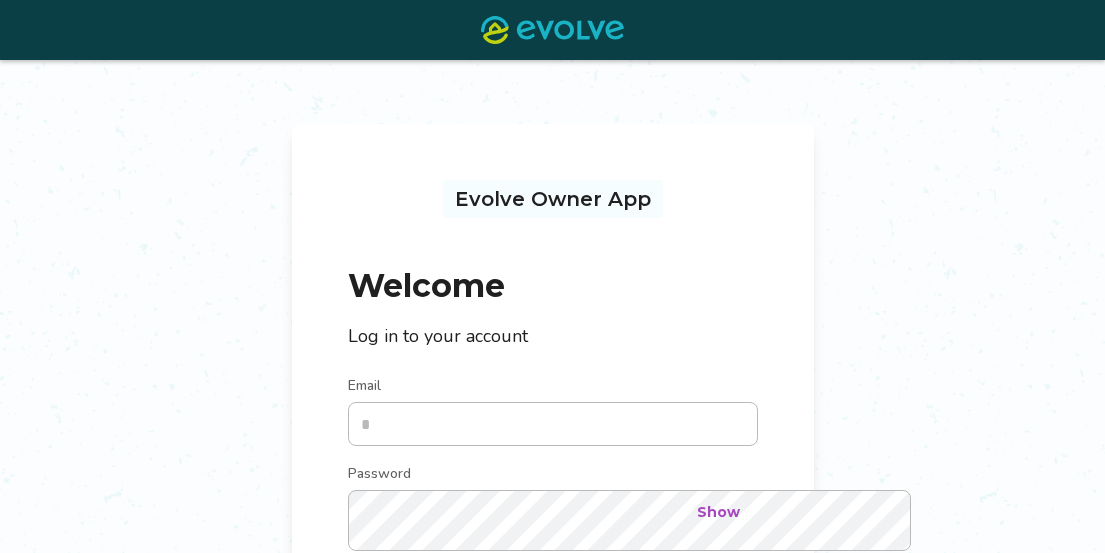 scroll, scrollTop: 360, scrollLeft: 0, axis: vertical 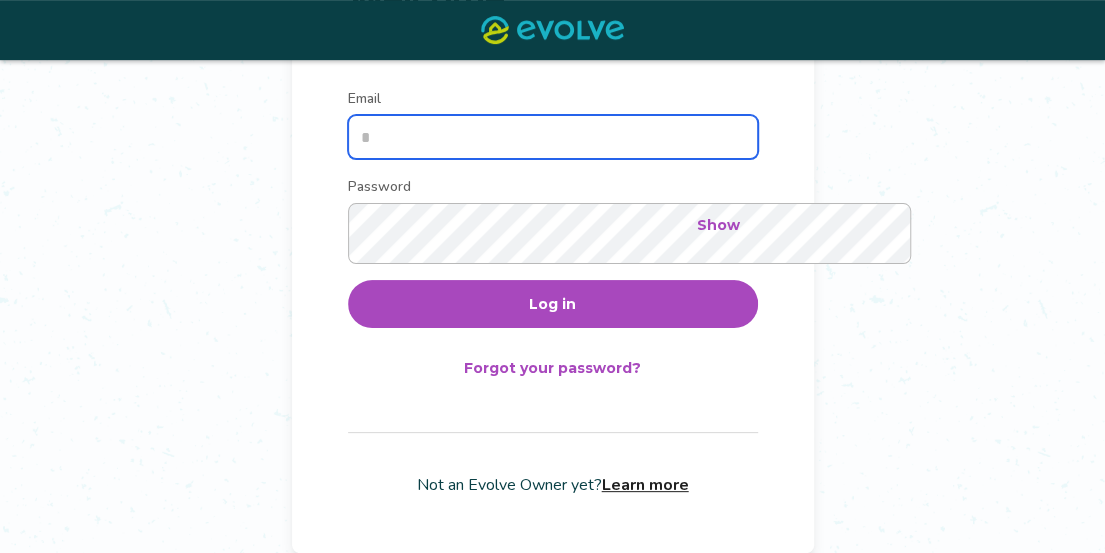 click on "Email" at bounding box center (553, 137) 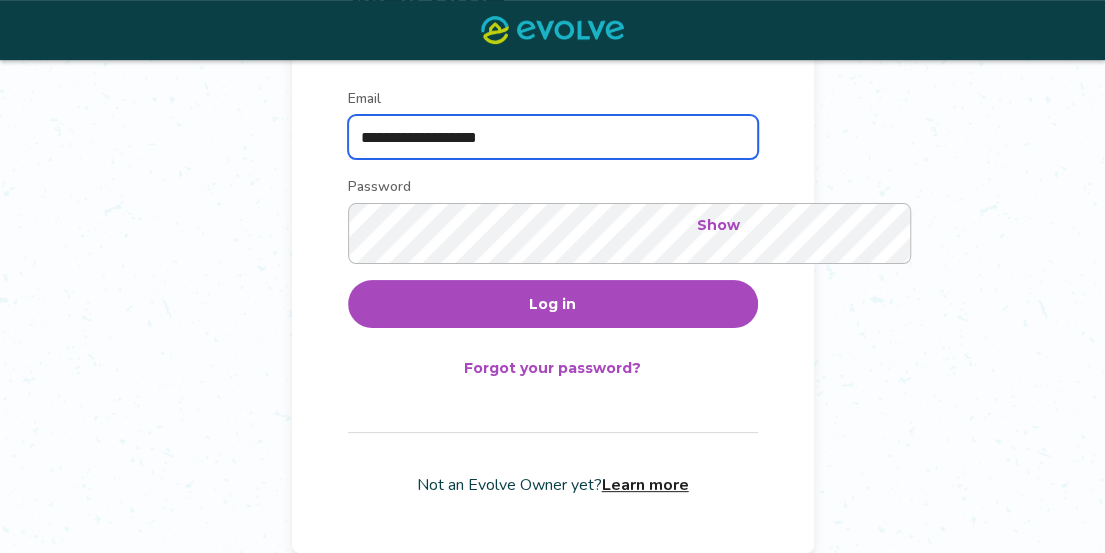 type on "**********" 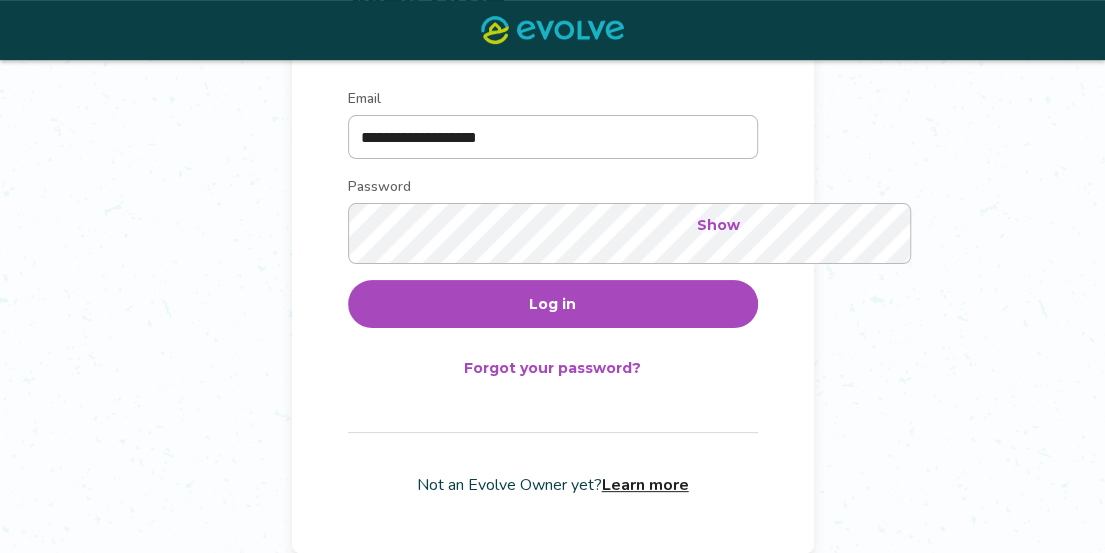 click on "Log in" at bounding box center [552, 304] 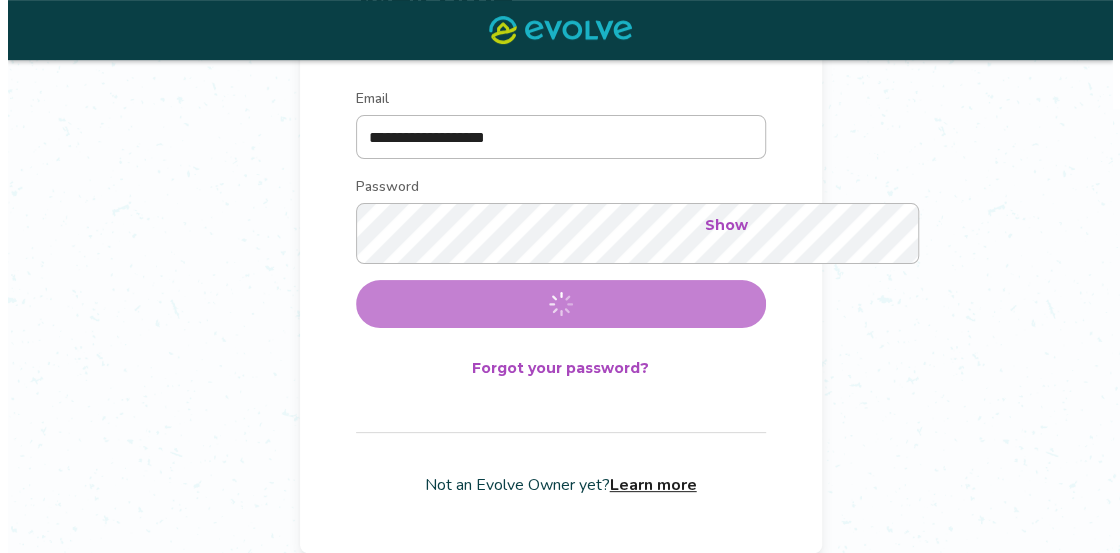 scroll, scrollTop: 0, scrollLeft: 0, axis: both 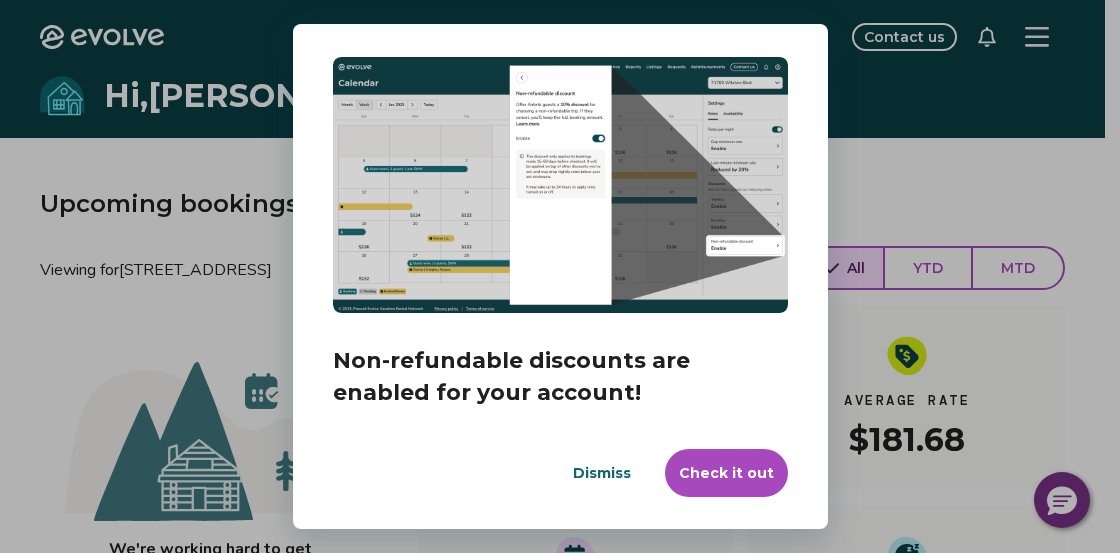 click on "Check it out" at bounding box center (726, 473) 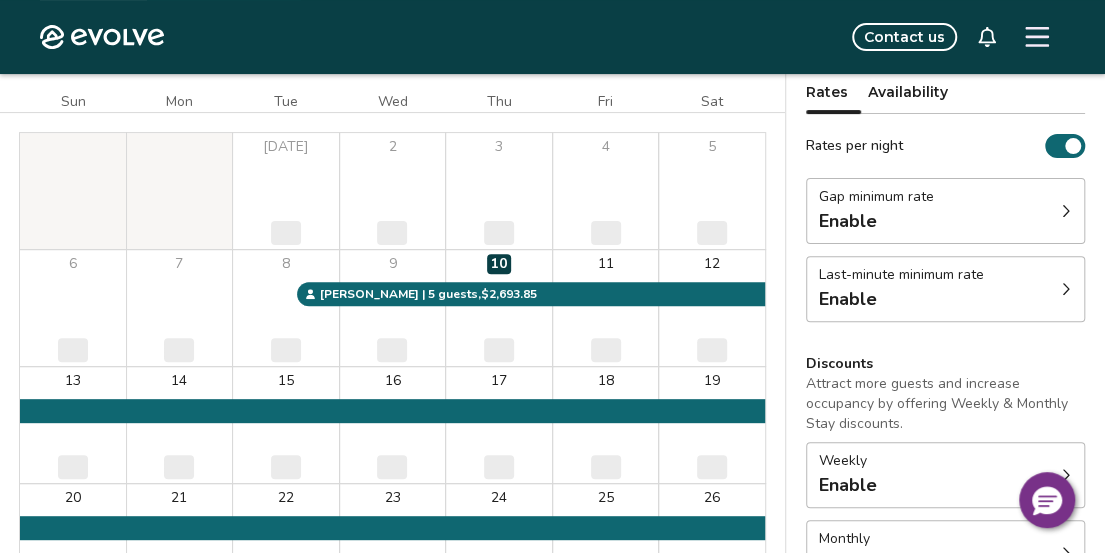 scroll, scrollTop: 200, scrollLeft: 0, axis: vertical 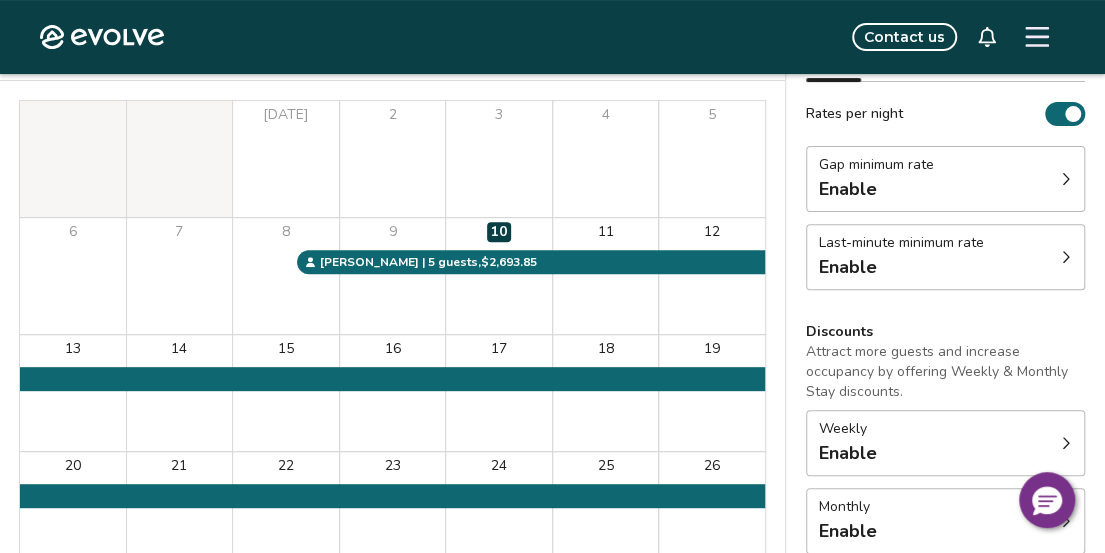 click 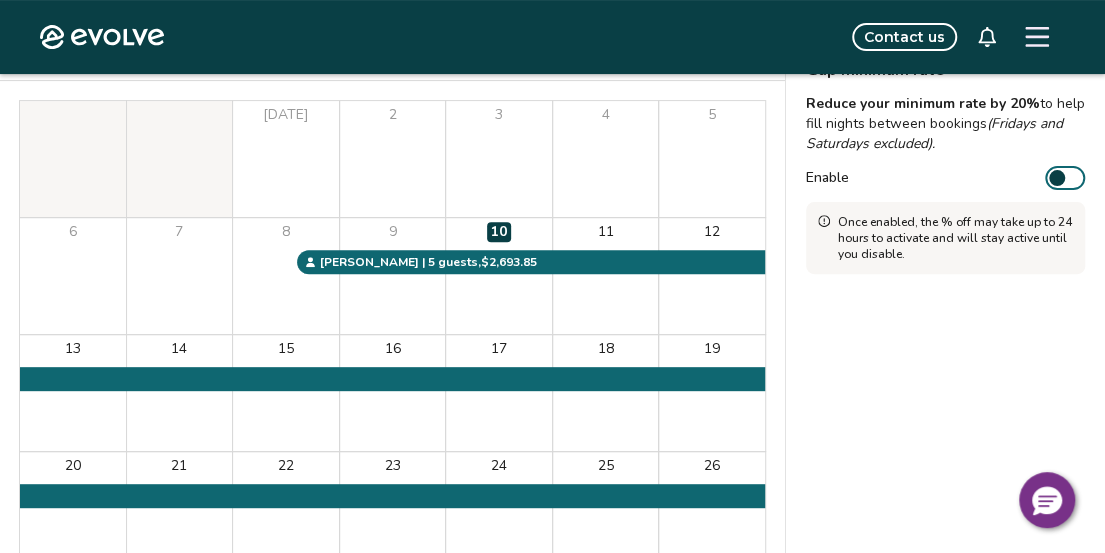 click on "Enable" at bounding box center (1065, 178) 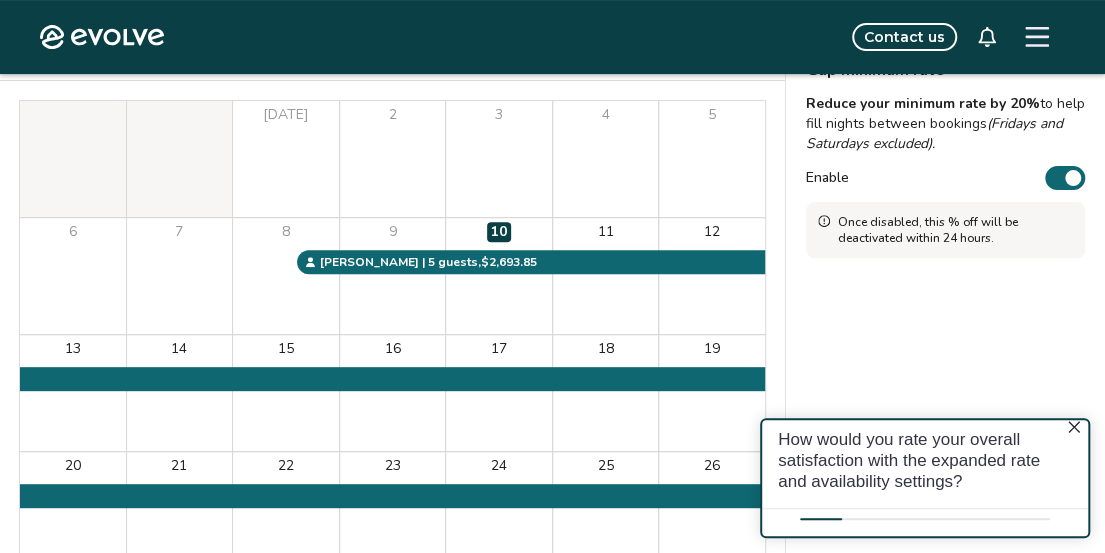 scroll, scrollTop: 0, scrollLeft: 0, axis: both 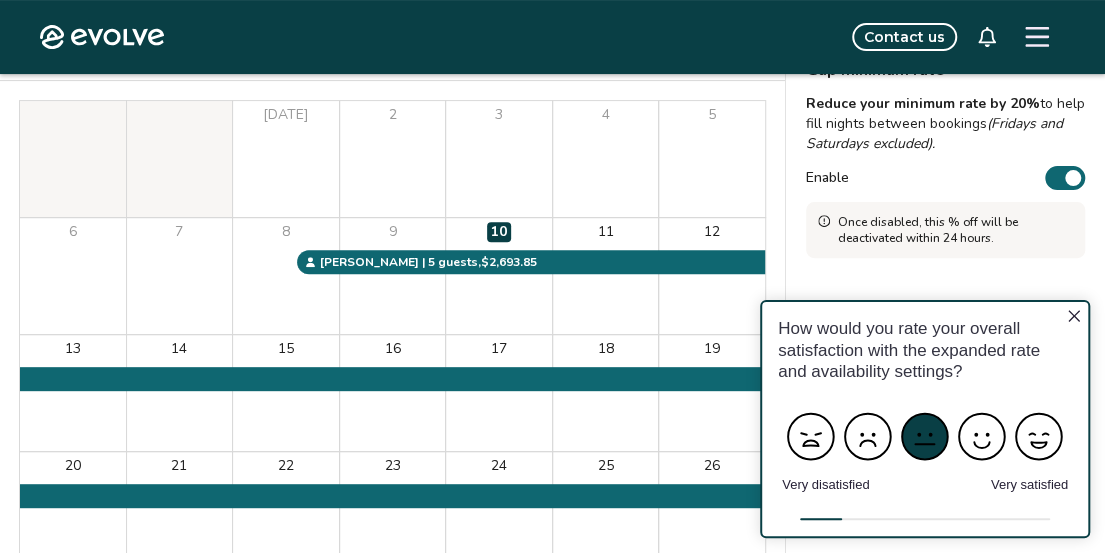 click 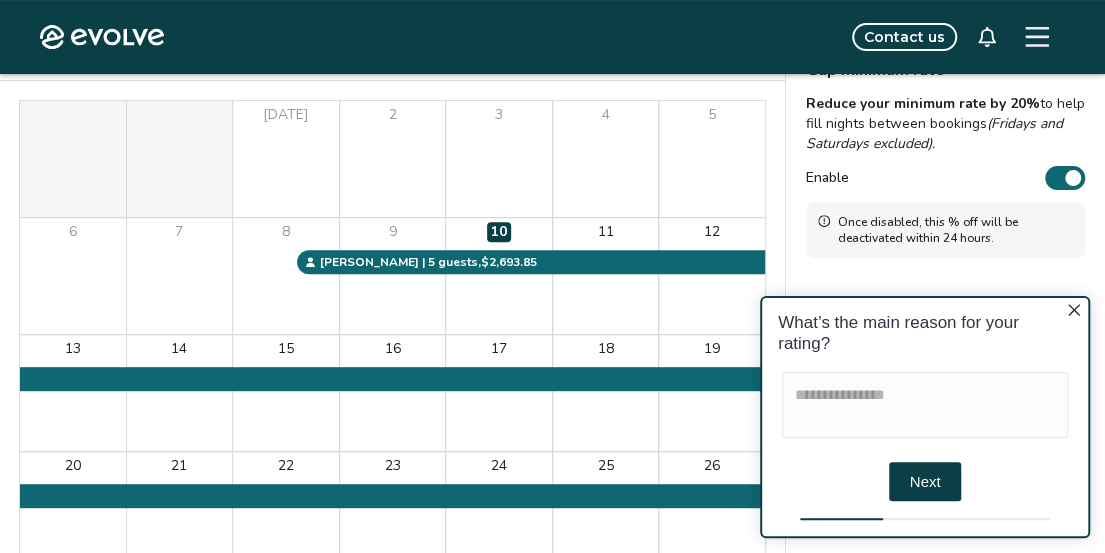 click 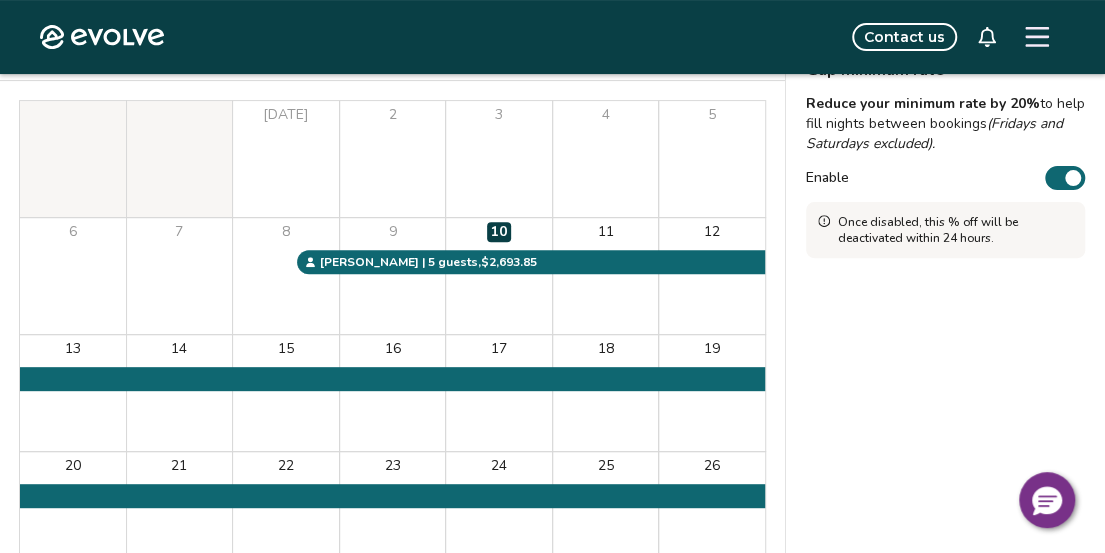 click on "Enable" at bounding box center [1065, 178] 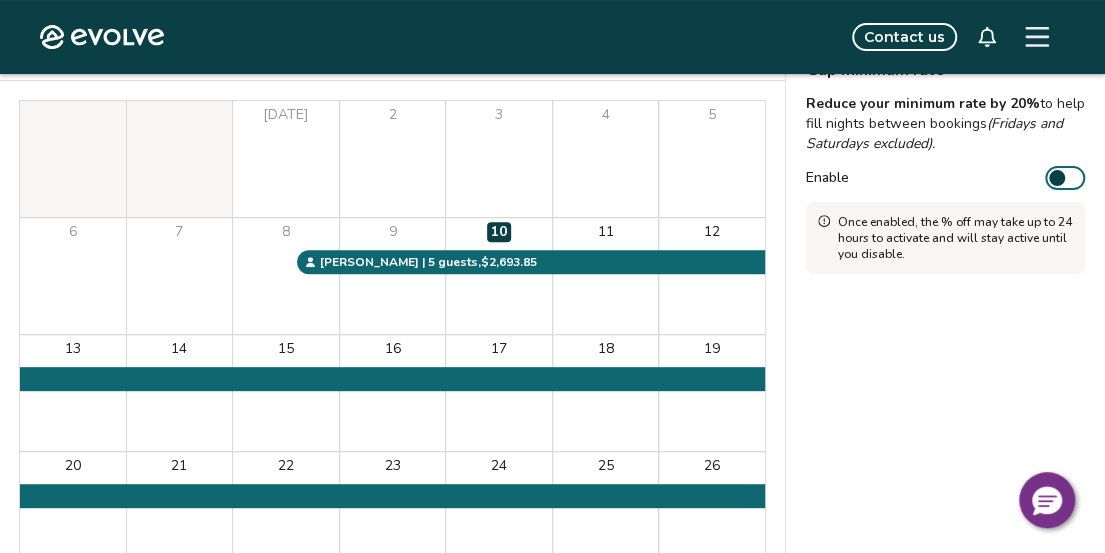 click on "Enable" at bounding box center [1065, 178] 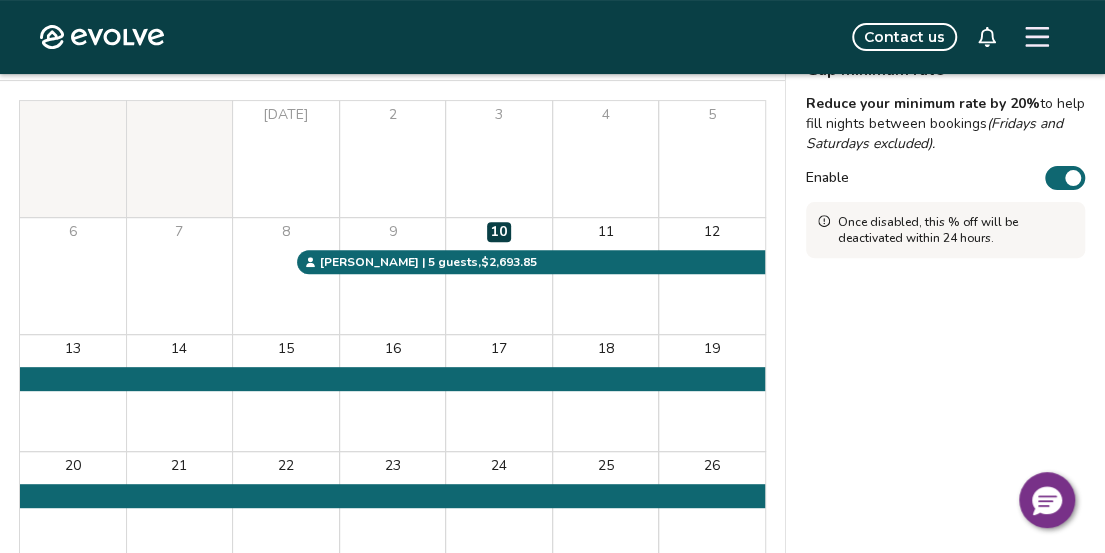 click on "Enable" at bounding box center (1065, 178) 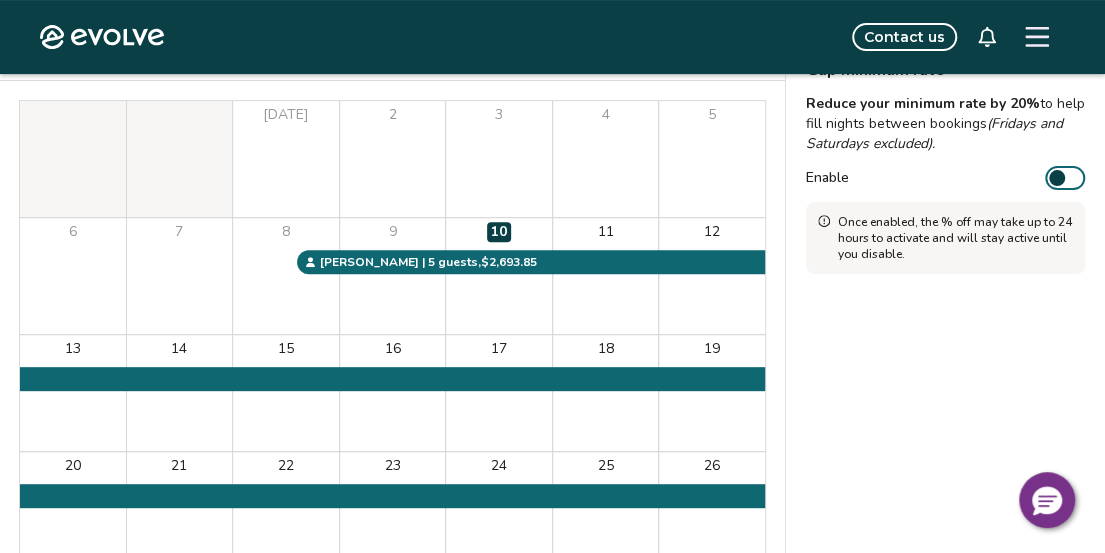 scroll, scrollTop: 0, scrollLeft: 0, axis: both 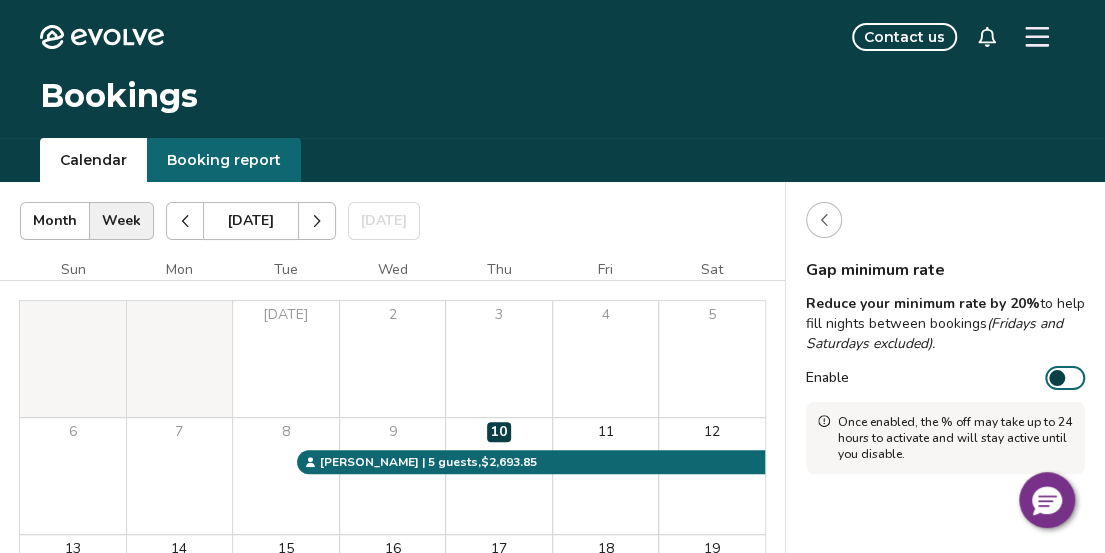 click at bounding box center (824, 220) 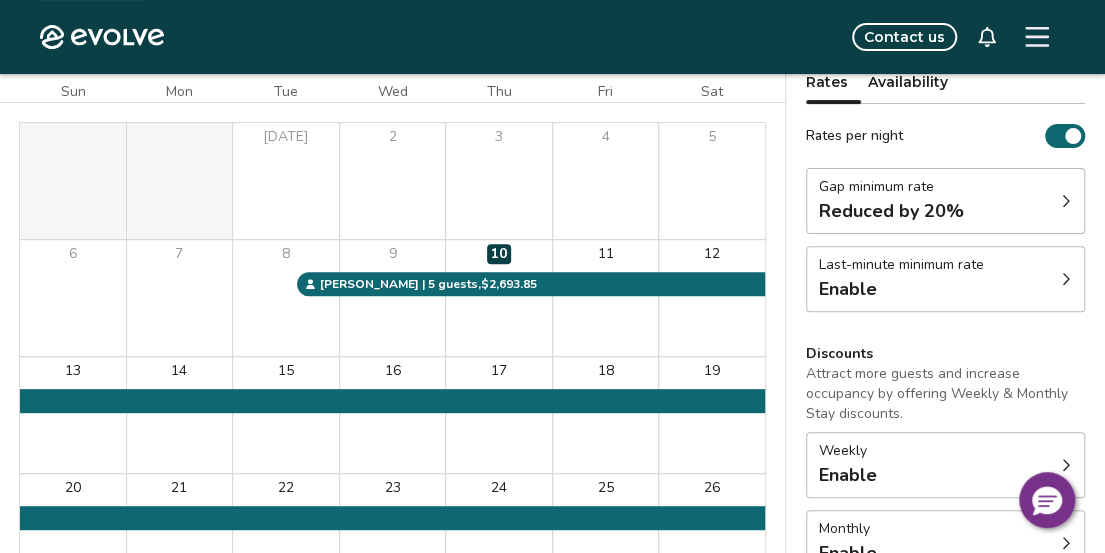 scroll, scrollTop: 200, scrollLeft: 0, axis: vertical 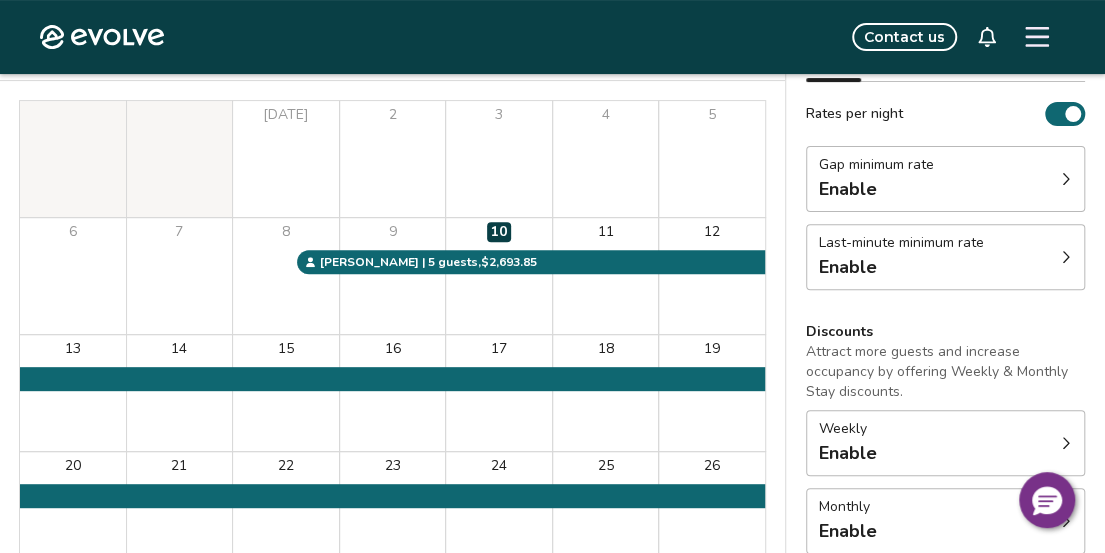 click at bounding box center [1066, 257] 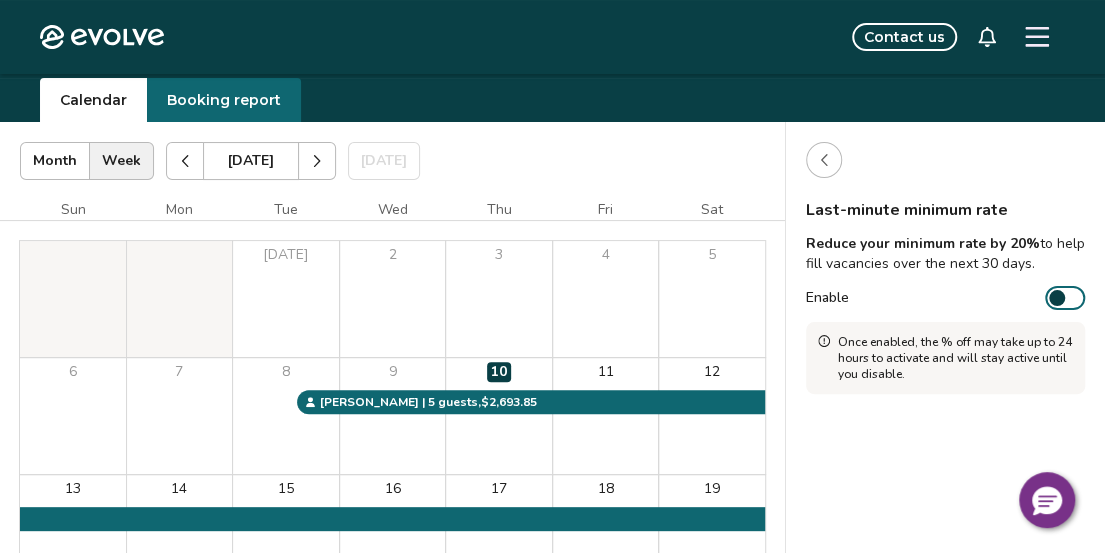 scroll, scrollTop: 0, scrollLeft: 0, axis: both 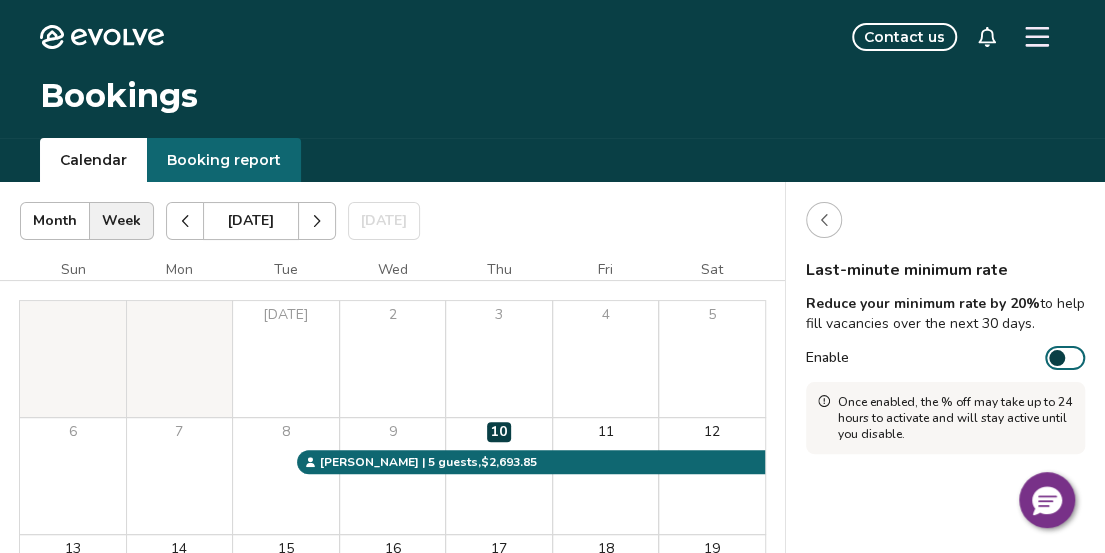 drag, startPoint x: 830, startPoint y: 261, endPoint x: 898, endPoint y: 366, distance: 125.09596 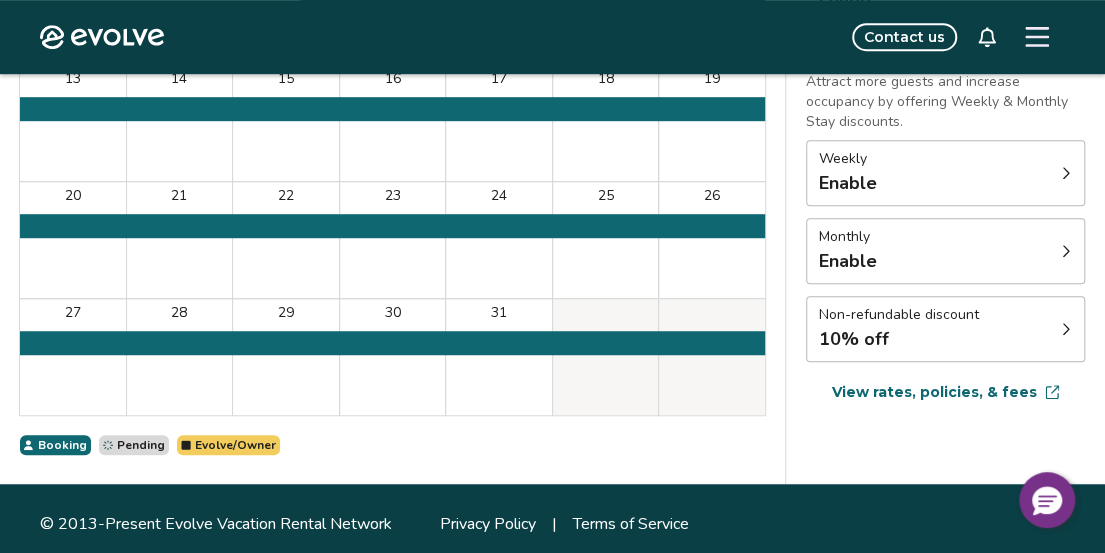 scroll, scrollTop: 500, scrollLeft: 0, axis: vertical 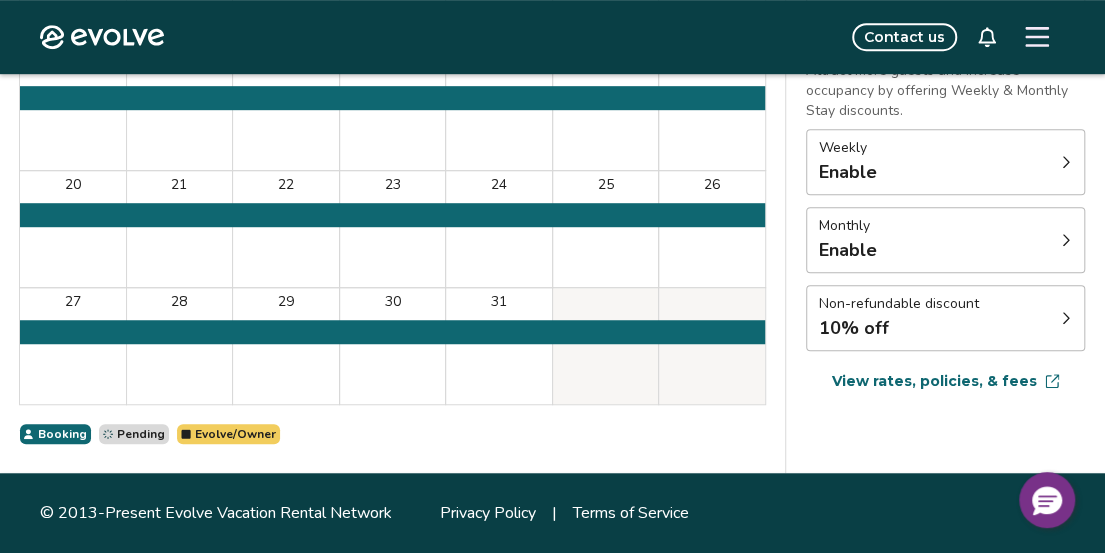 click 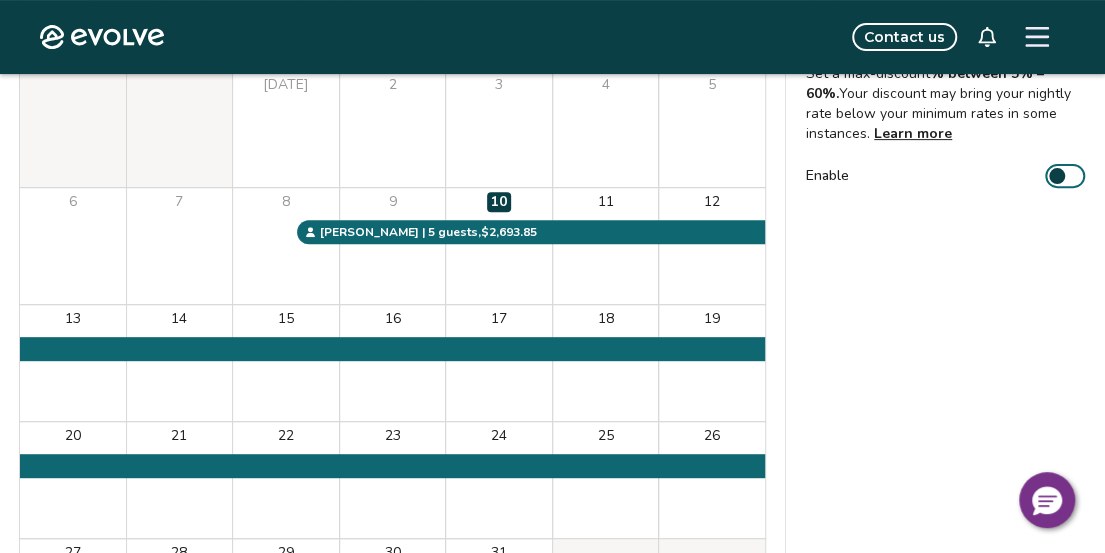 scroll, scrollTop: 200, scrollLeft: 0, axis: vertical 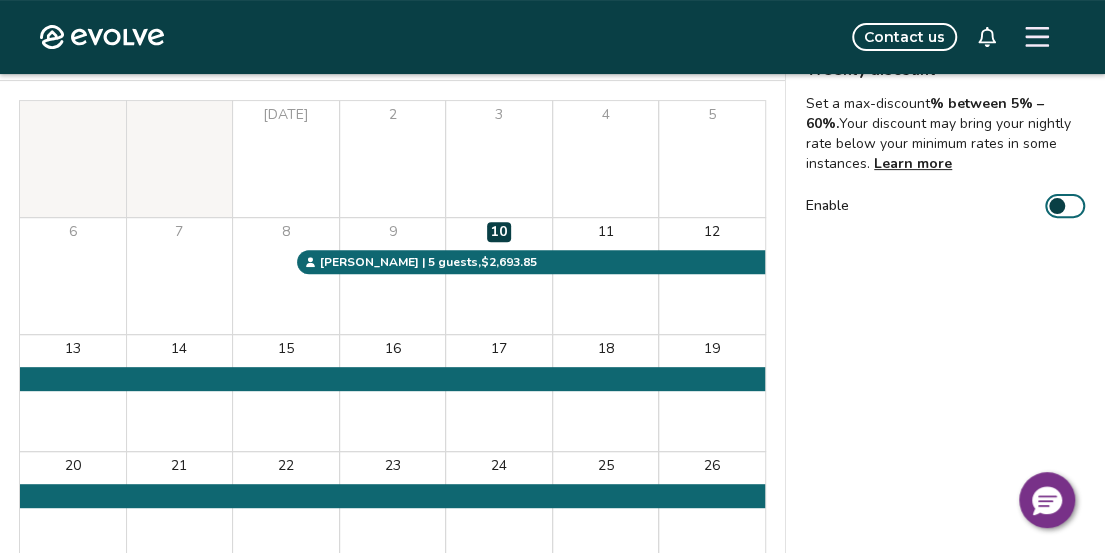 click on "Enable" at bounding box center (1065, 206) 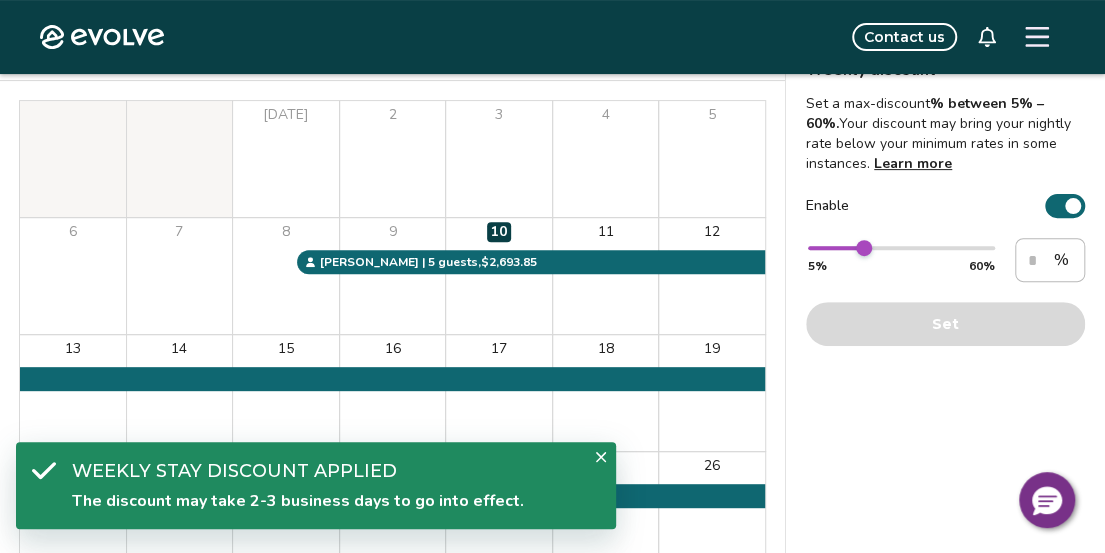 click on "Enable" at bounding box center (1065, 206) 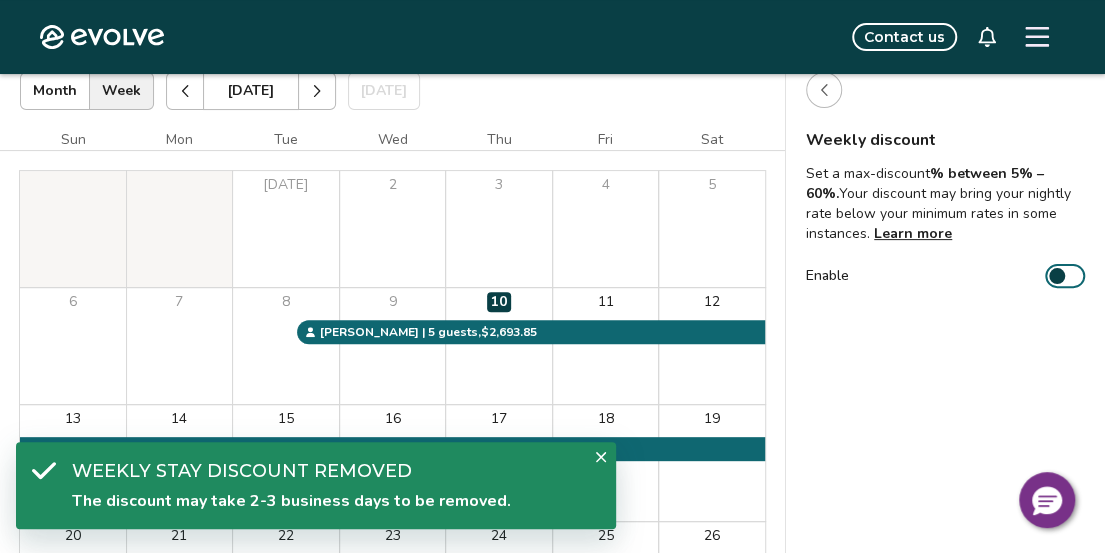 scroll, scrollTop: 100, scrollLeft: 0, axis: vertical 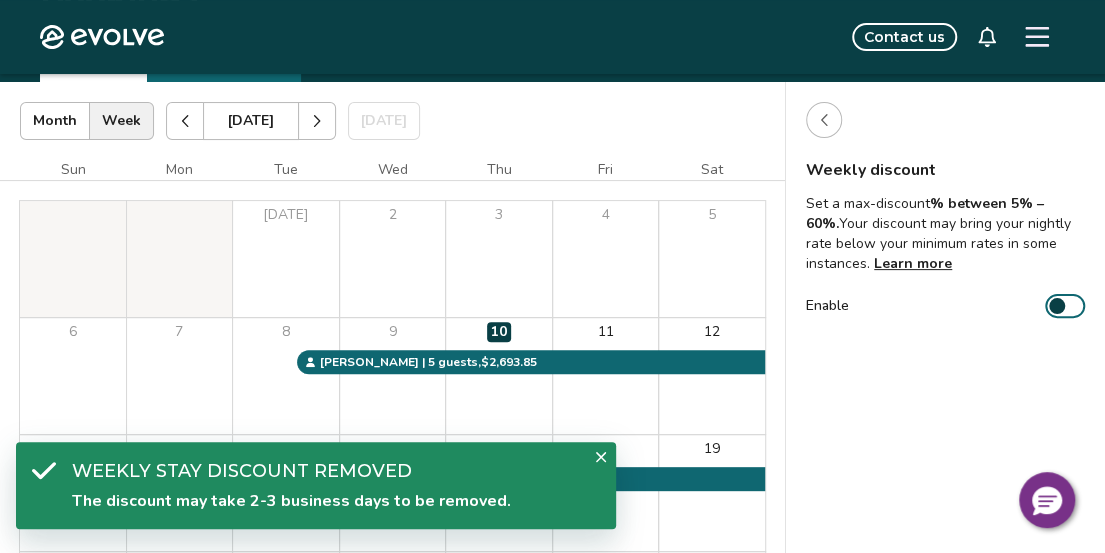 click 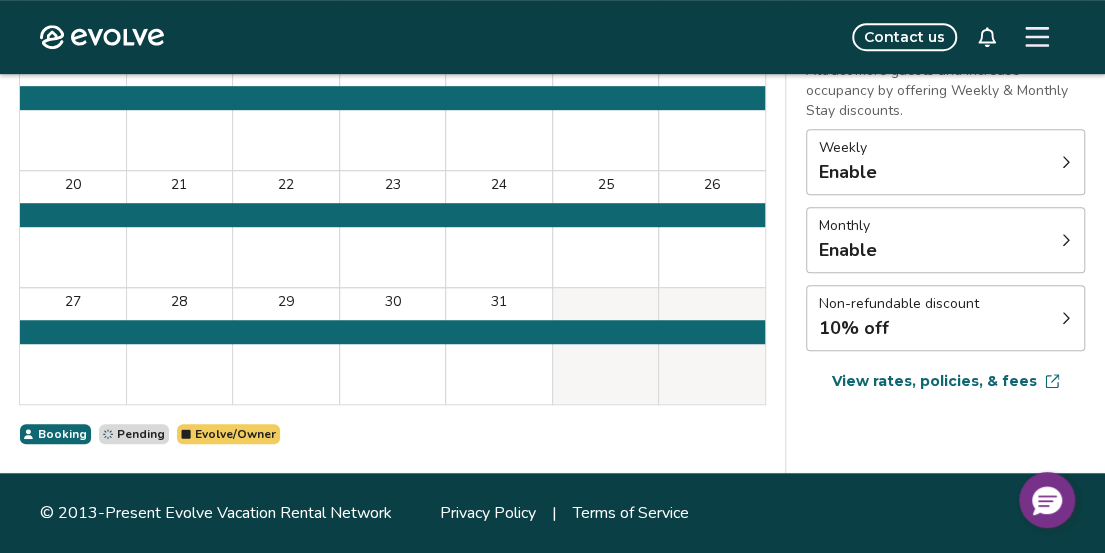 scroll, scrollTop: 800, scrollLeft: 0, axis: vertical 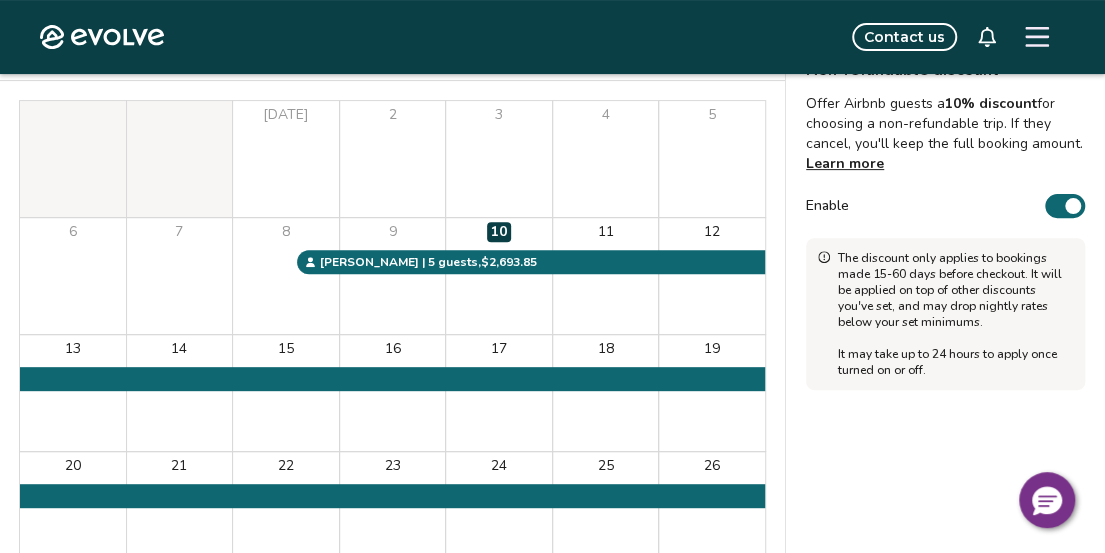 click on "Enable" at bounding box center (1065, 206) 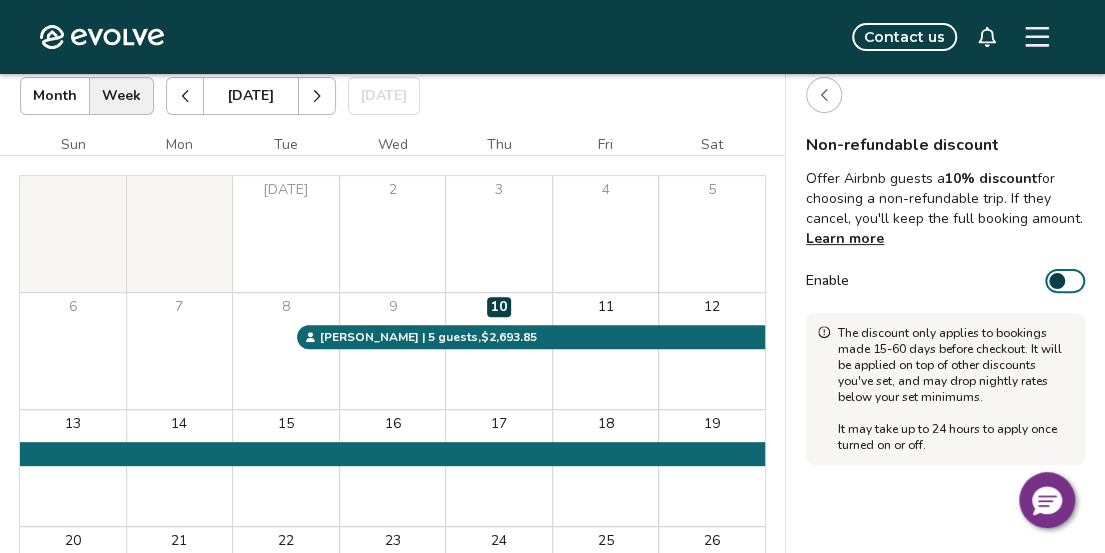 scroll, scrollTop: 100, scrollLeft: 0, axis: vertical 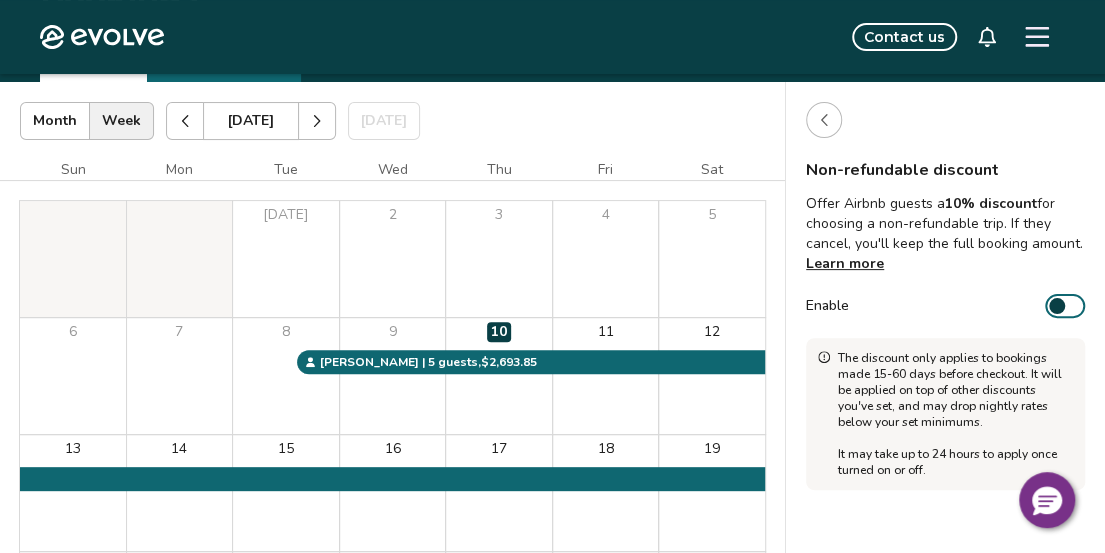 click at bounding box center (824, 120) 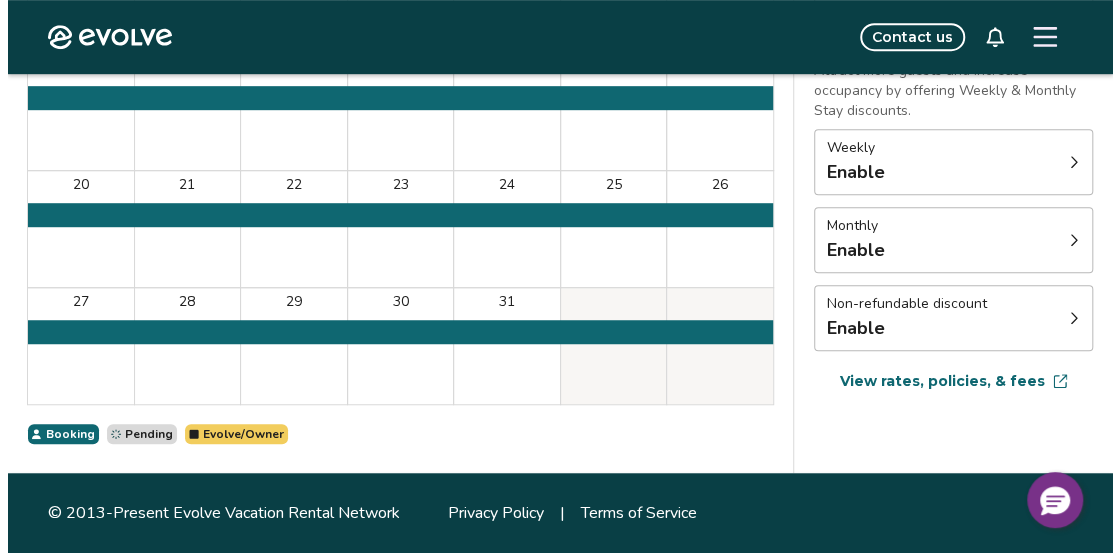 scroll, scrollTop: 800, scrollLeft: 0, axis: vertical 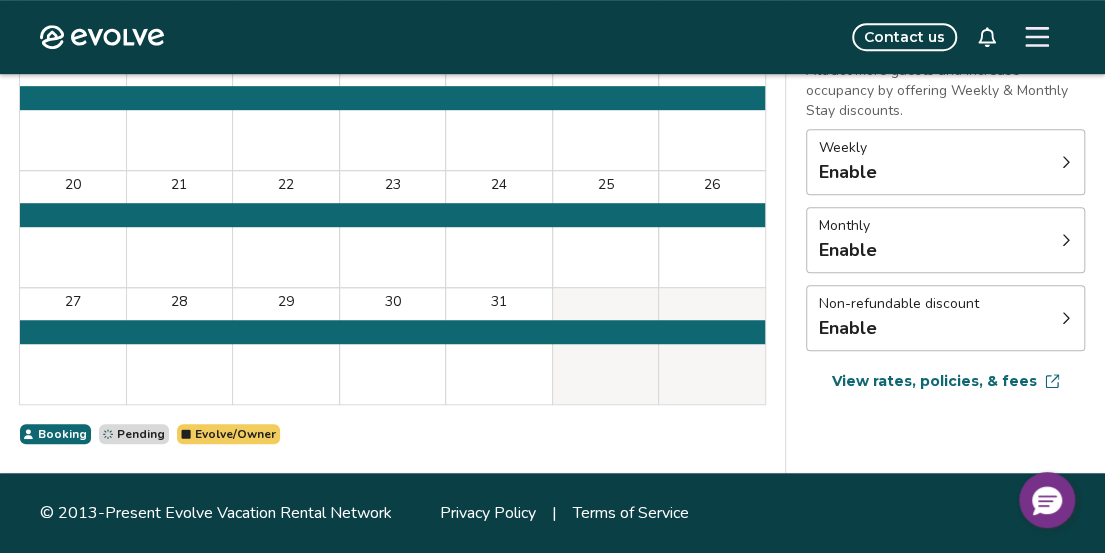 click on "View rates, policies, & fees" at bounding box center (934, 381) 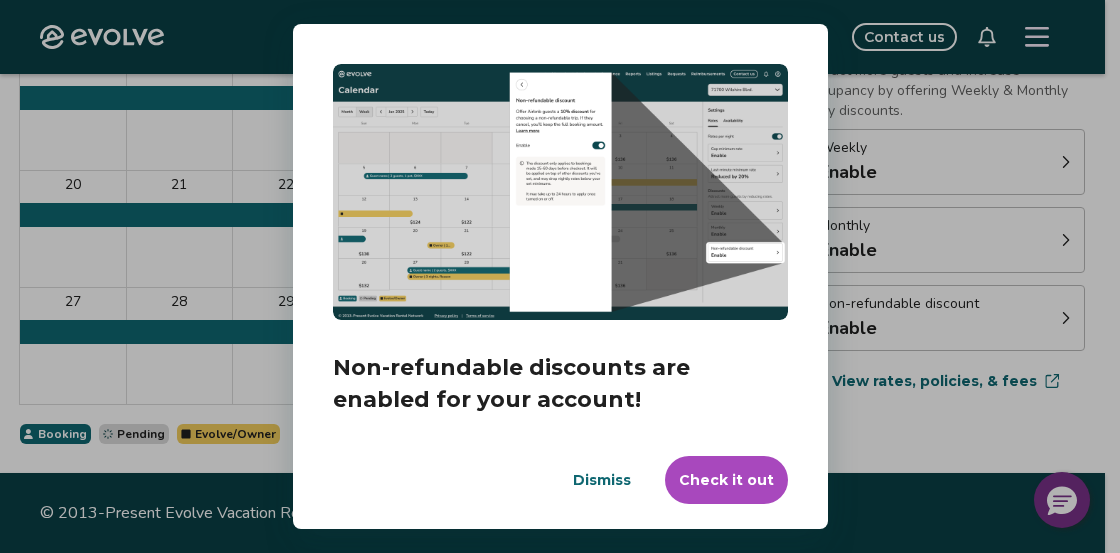 click on "Dialog Non-refundable discounts are enabled for your account! Our testing showed up to a 16% increase in revenue with this feature enabled. If you want to disable, you have until July 16th before this takes effect. Dismiss Check it out" at bounding box center [560, 276] 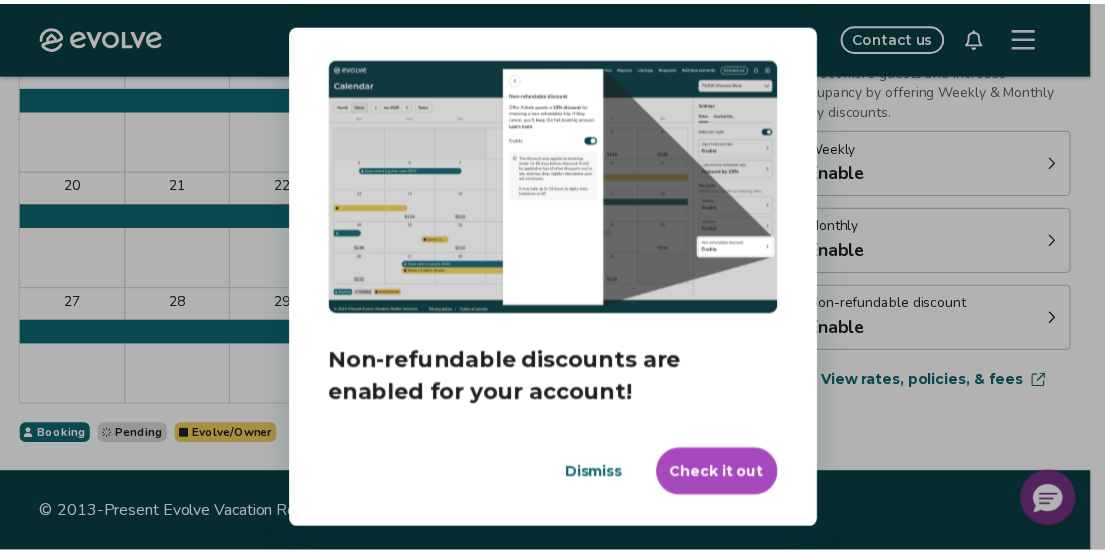 scroll, scrollTop: 75, scrollLeft: 0, axis: vertical 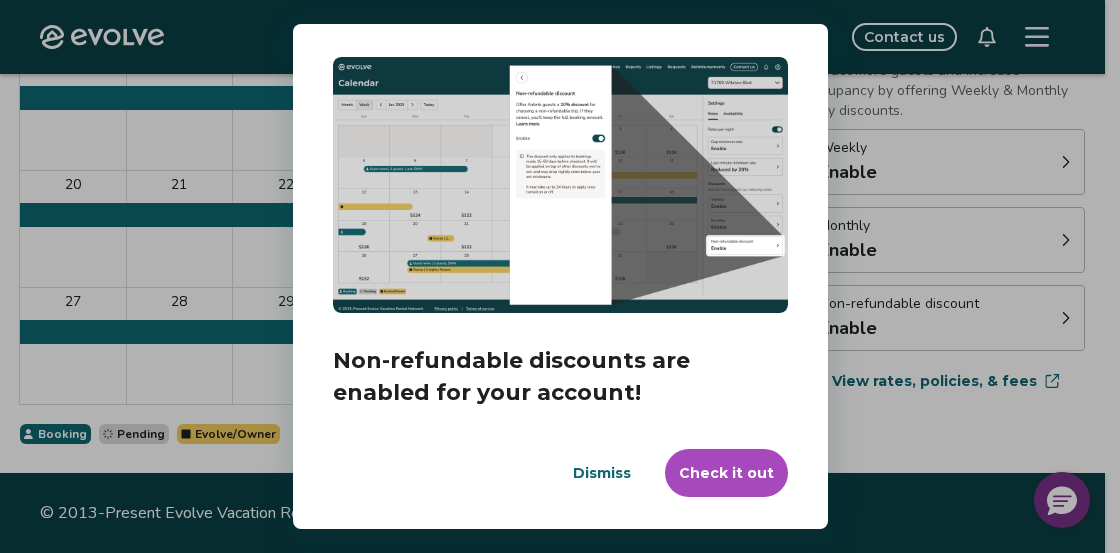 drag, startPoint x: 508, startPoint y: 457, endPoint x: 504, endPoint y: 447, distance: 10.770329 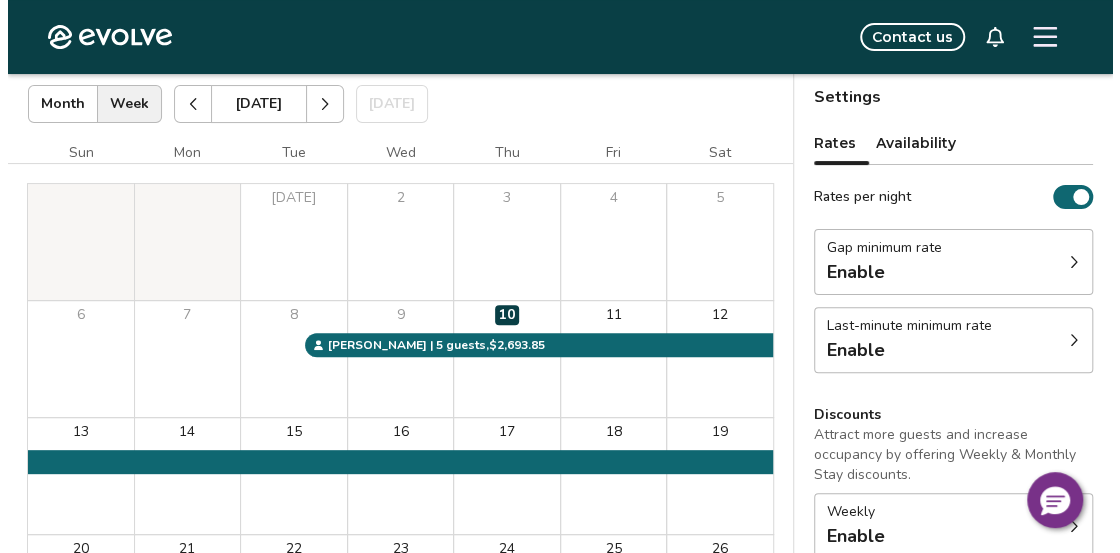 scroll, scrollTop: 0, scrollLeft: 0, axis: both 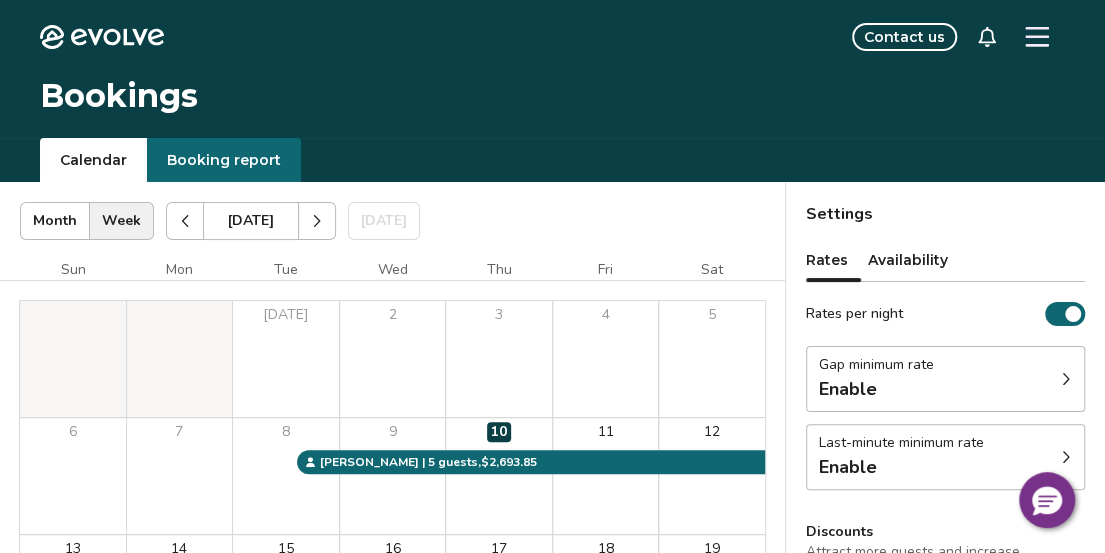 click 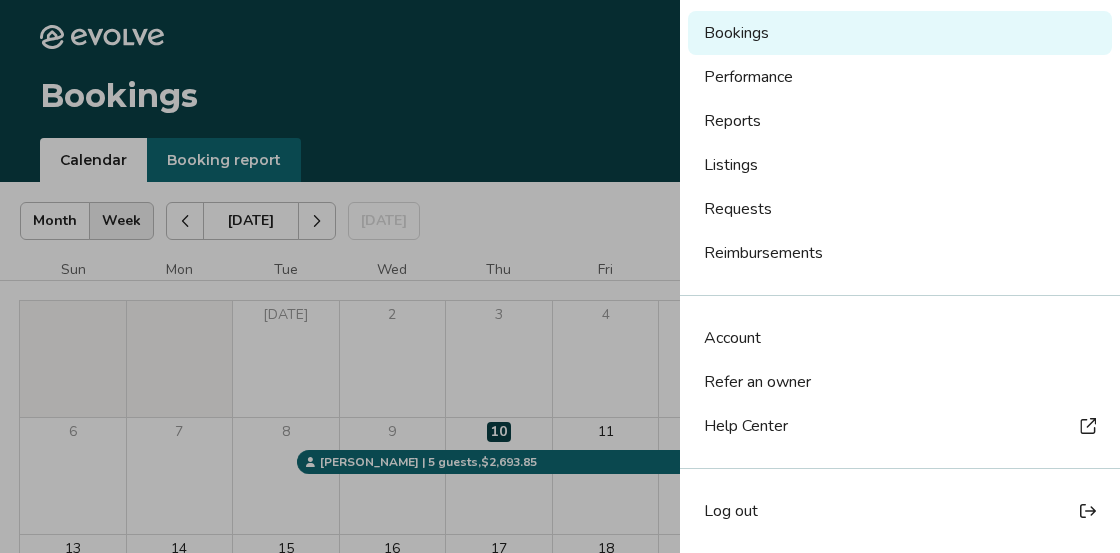 scroll, scrollTop: 361, scrollLeft: 0, axis: vertical 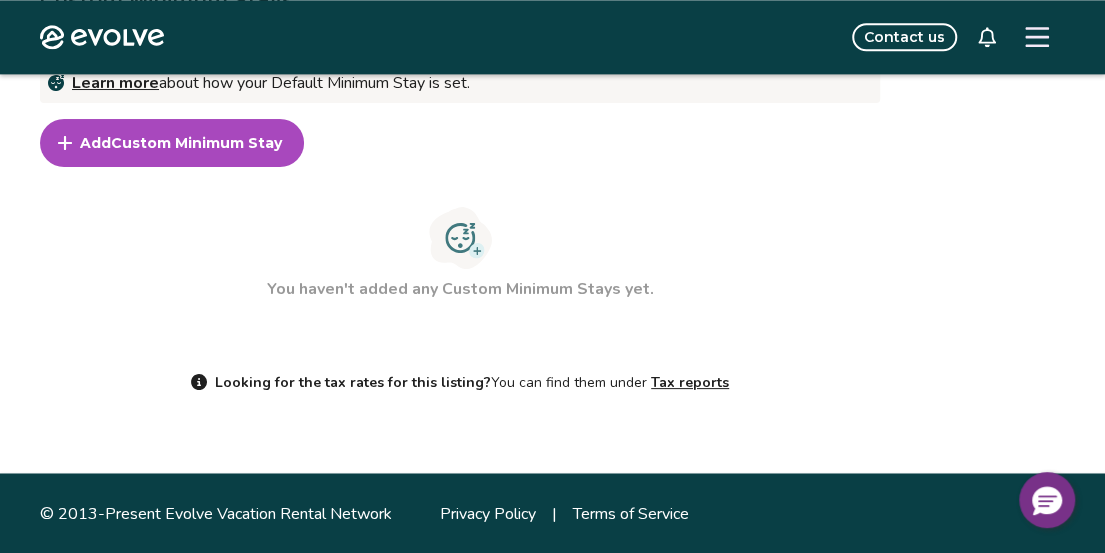 drag, startPoint x: 816, startPoint y: 279, endPoint x: 813, endPoint y: 291, distance: 12.369317 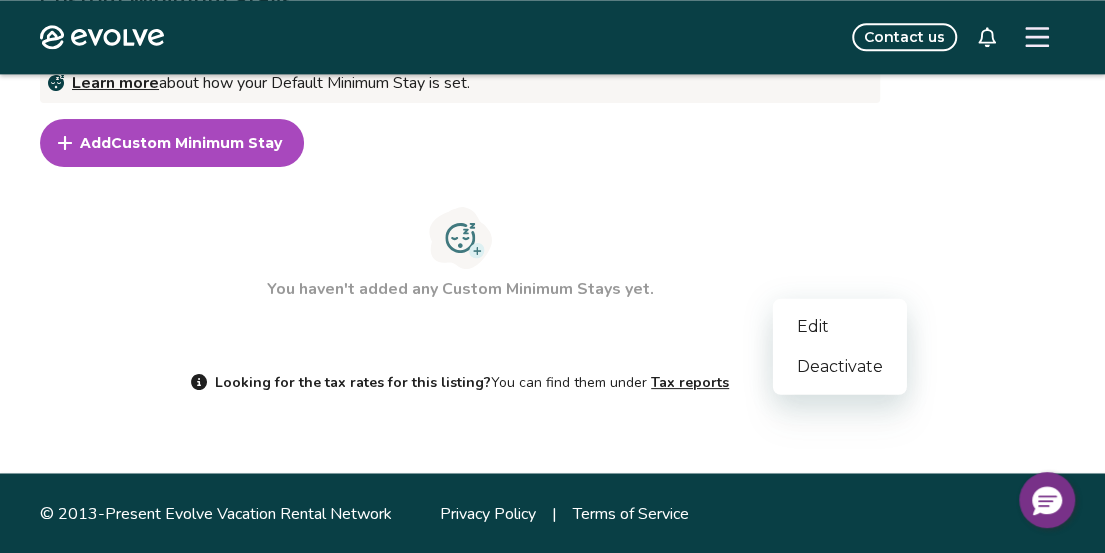 click on "Edit" at bounding box center [840, 327] 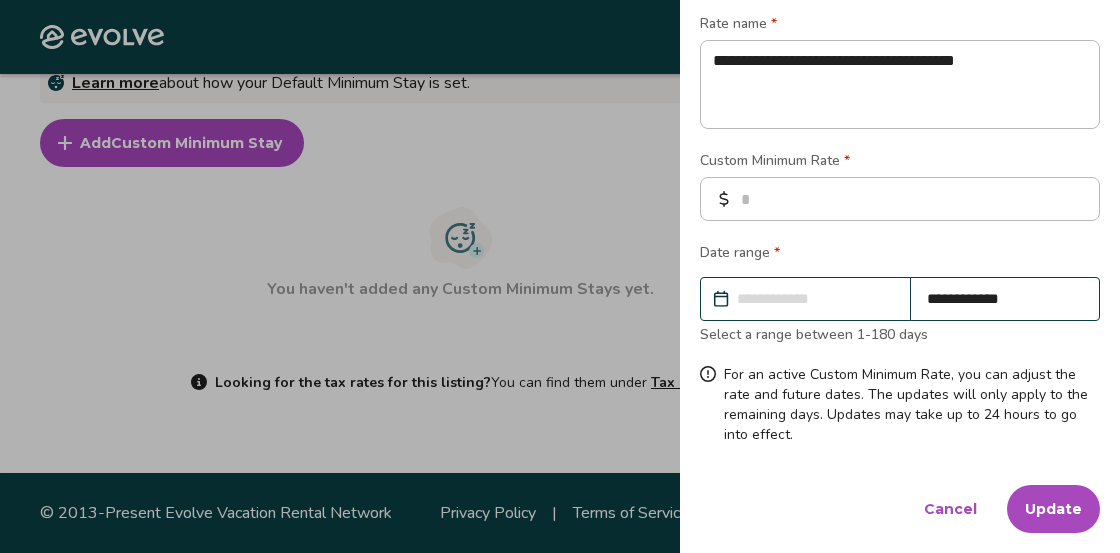 scroll, scrollTop: 400, scrollLeft: 0, axis: vertical 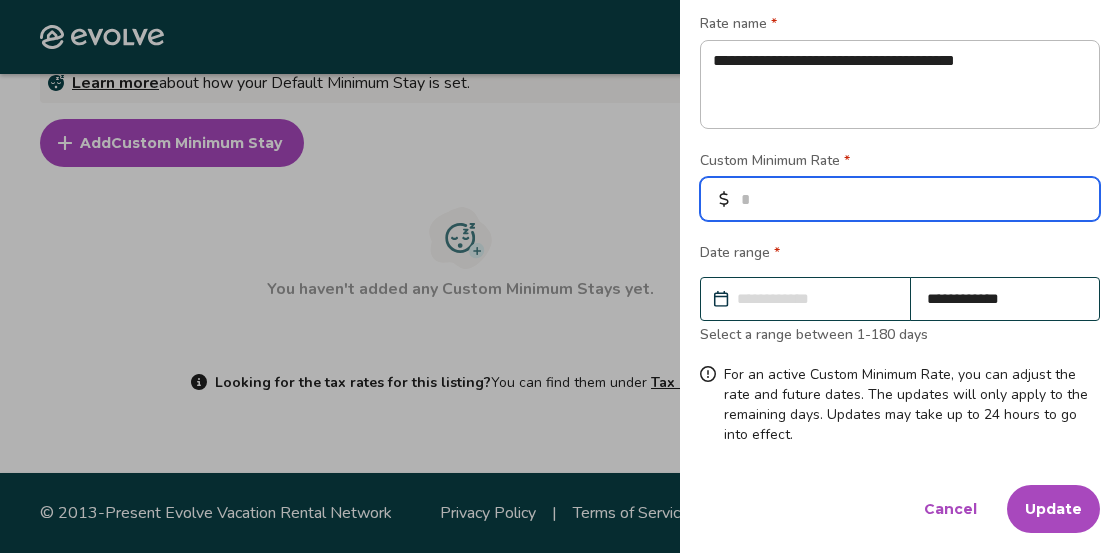 click on "**" at bounding box center [900, 199] 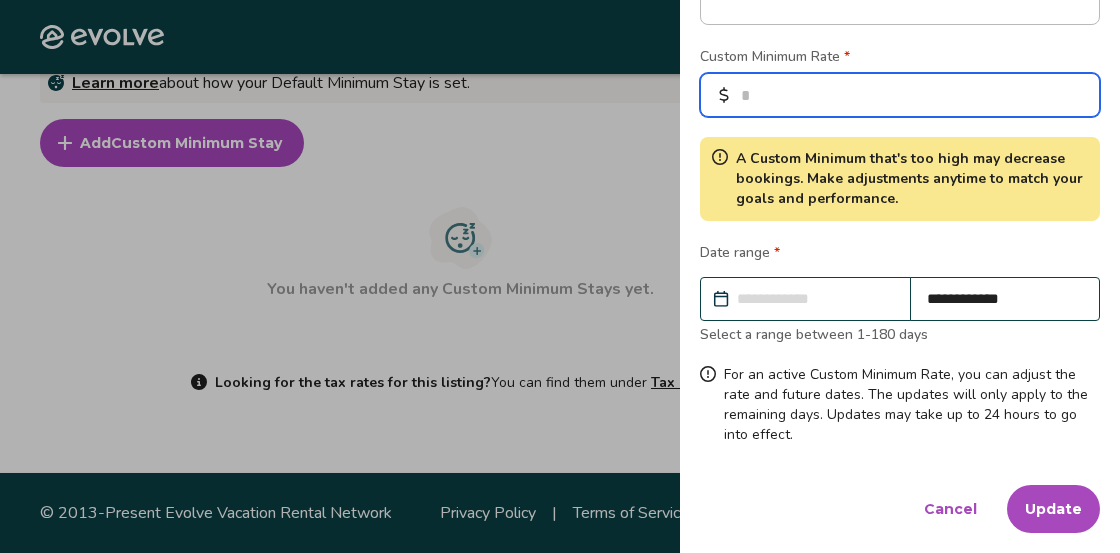 type on "***" 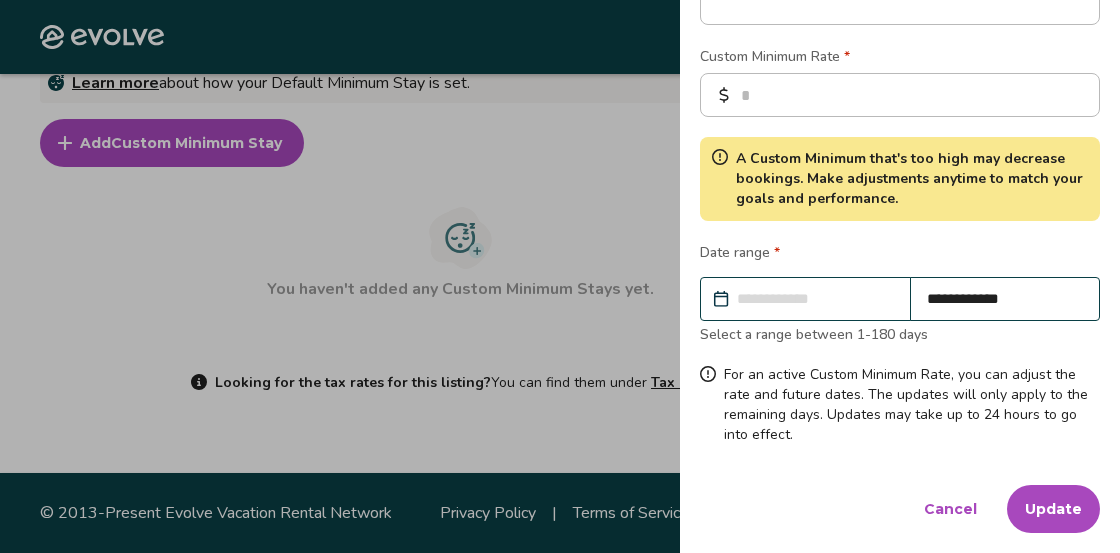 click on "A Custom Minimum that's too high may decrease bookings. Make adjustments anytime to match your goals and performance." at bounding box center (912, 179) 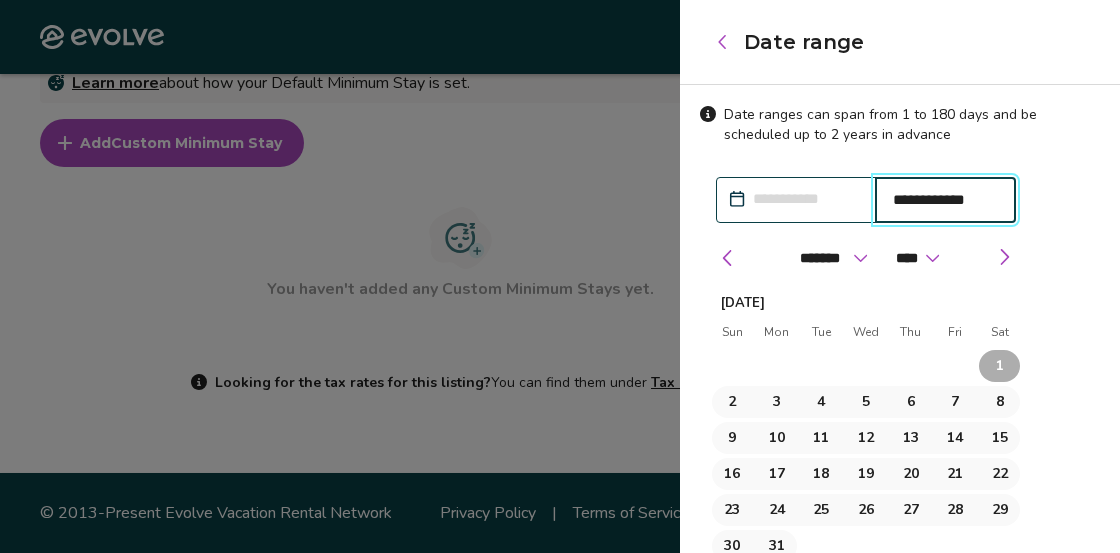 scroll, scrollTop: 100, scrollLeft: 0, axis: vertical 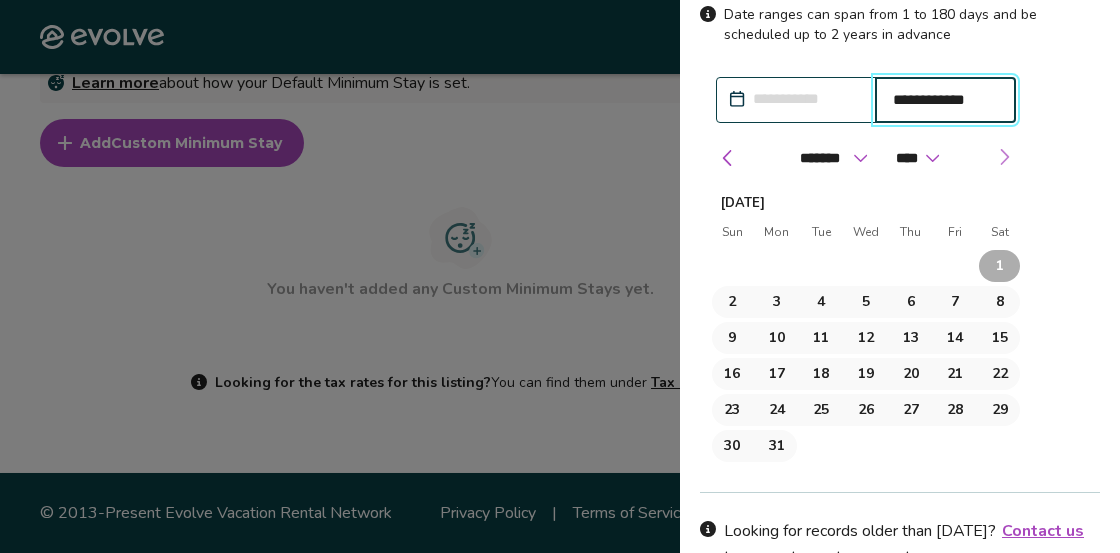 click at bounding box center (1004, 157) 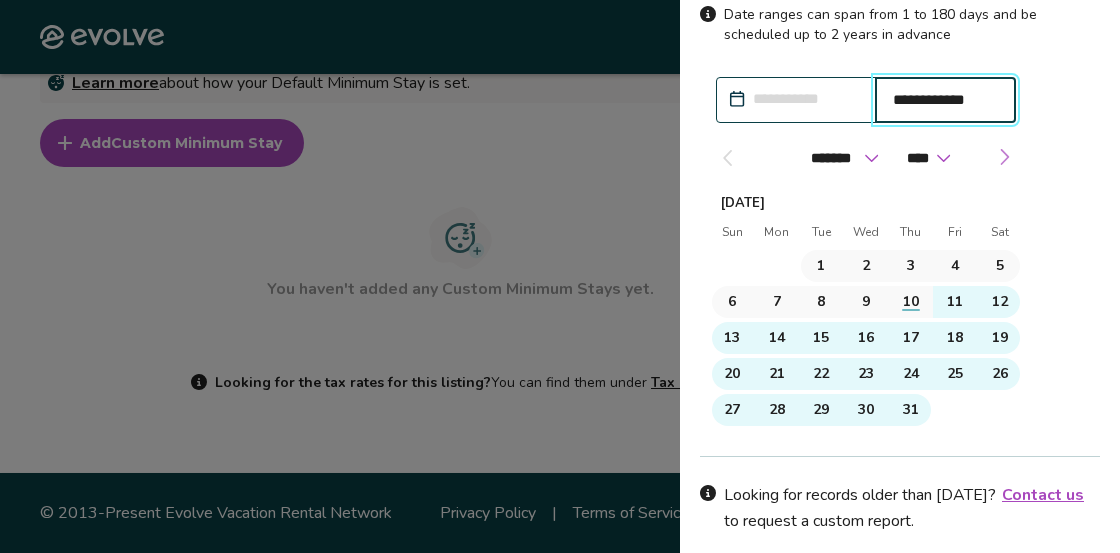 click at bounding box center (1004, 157) 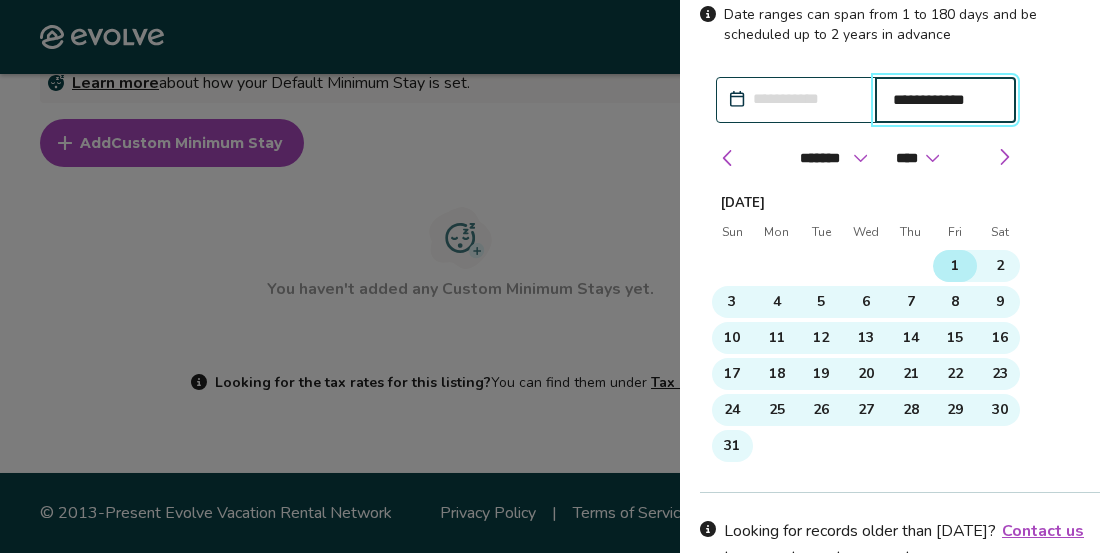 click on "1" at bounding box center (955, 266) 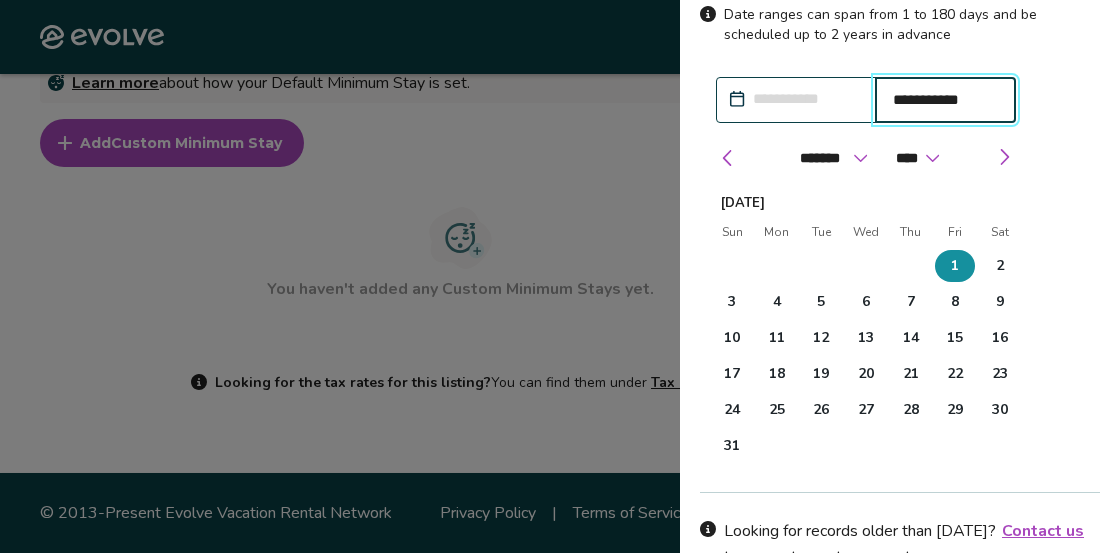 click on "**********" at bounding box center (796, 100) 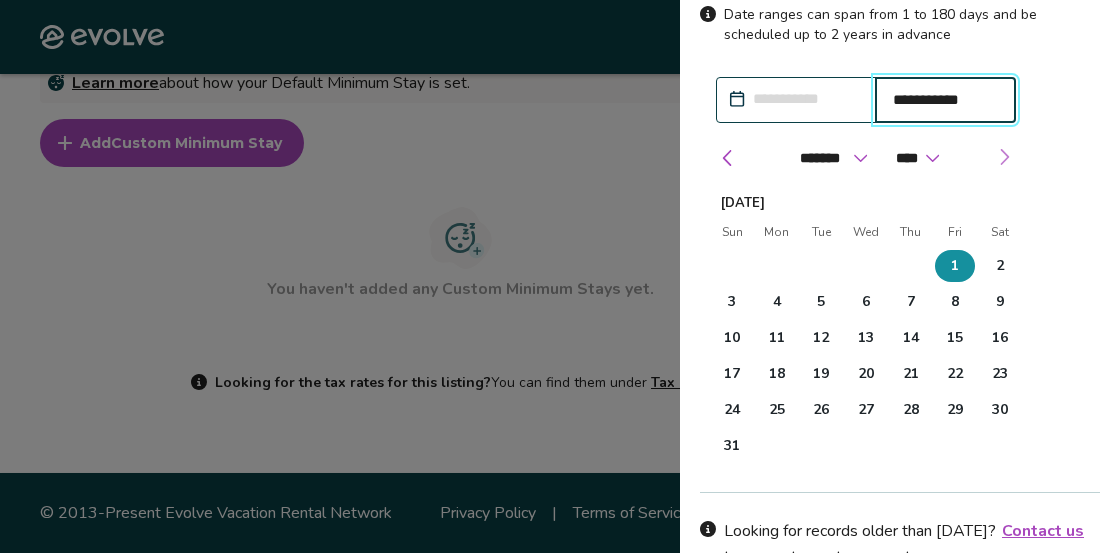 click at bounding box center [1004, 157] 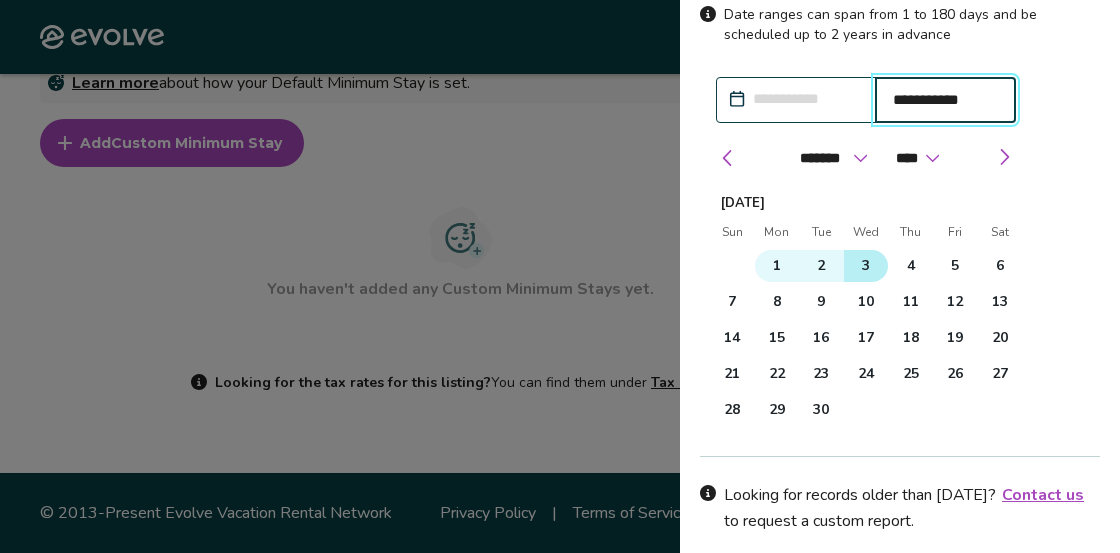 click on "3" at bounding box center [866, 266] 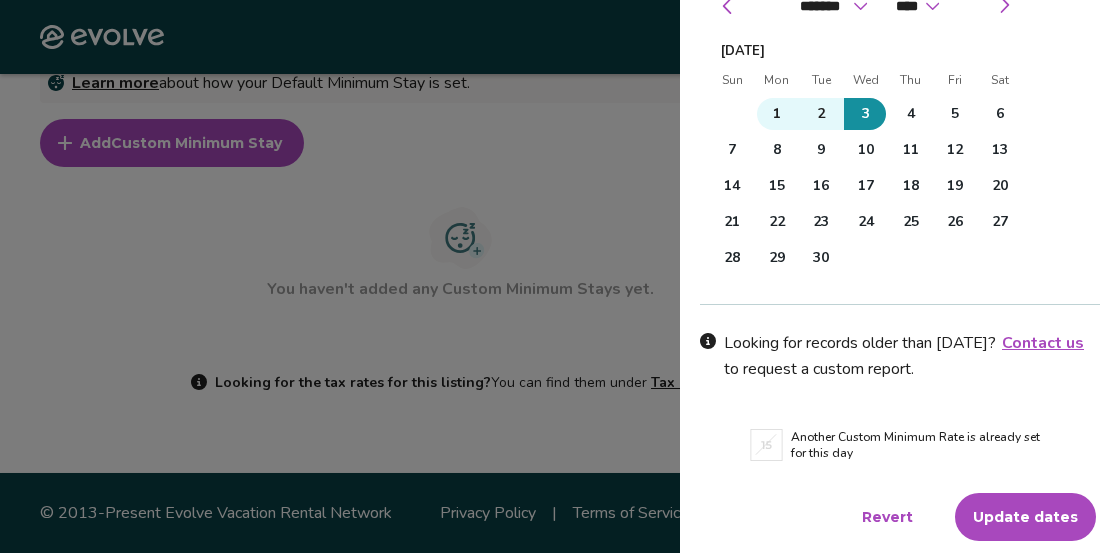 scroll, scrollTop: 502, scrollLeft: 0, axis: vertical 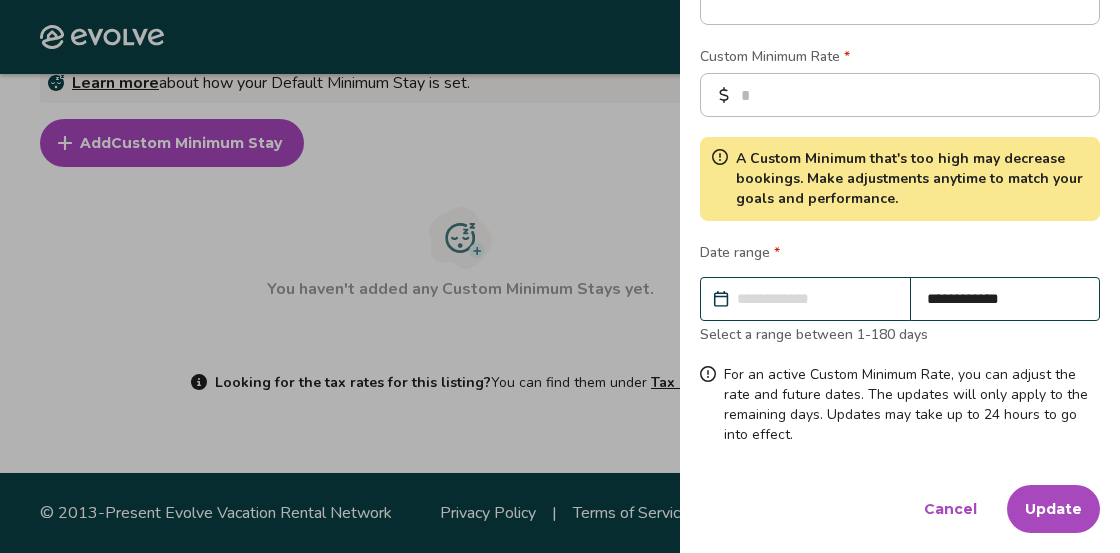 click on "Update" at bounding box center (1053, 509) 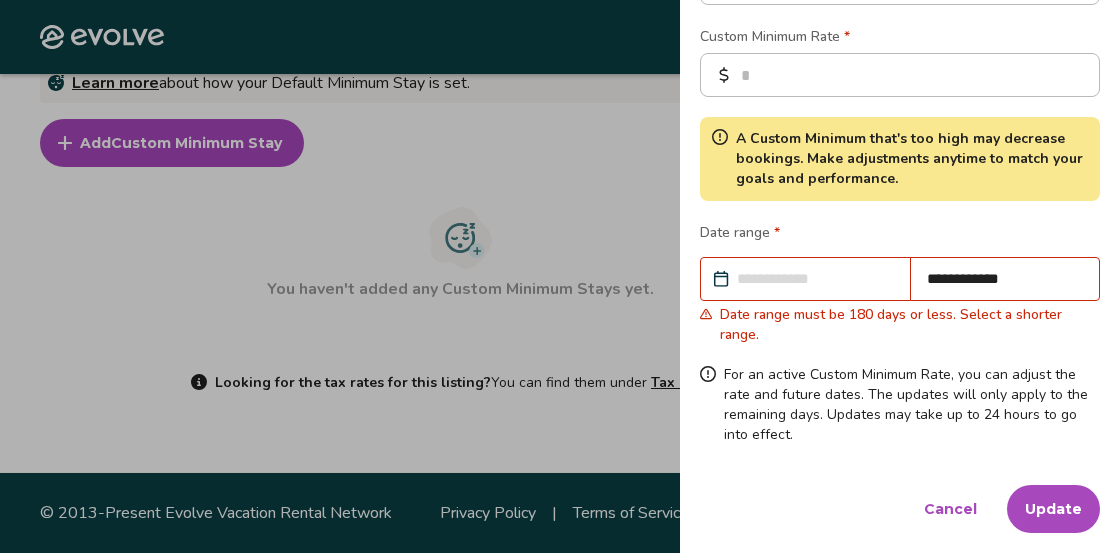 scroll, scrollTop: 634, scrollLeft: 0, axis: vertical 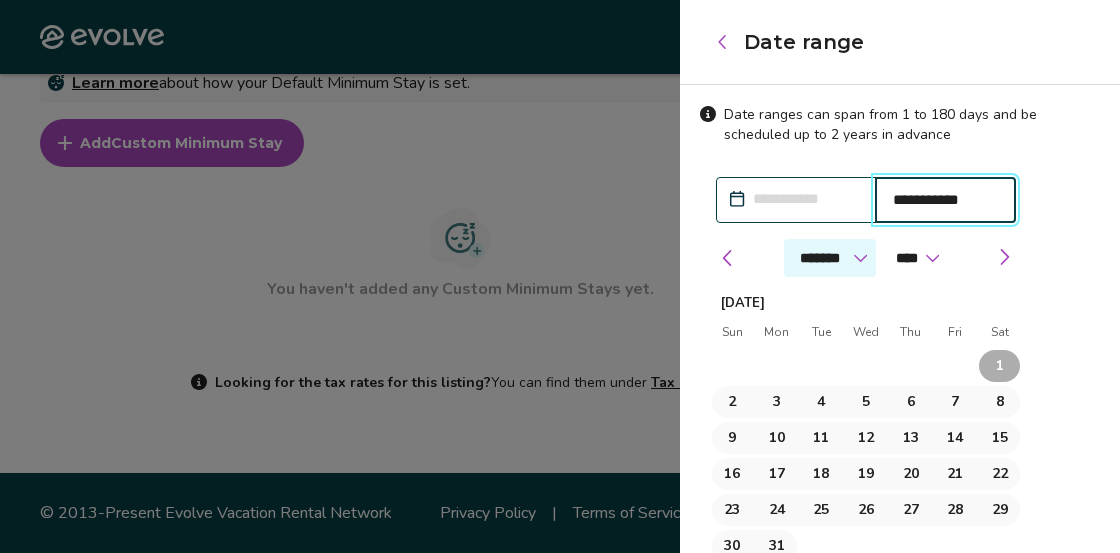 click on "******* ******** ***** ***** *** **** **** ****** ********* ******* ******** ********" at bounding box center (830, 258) 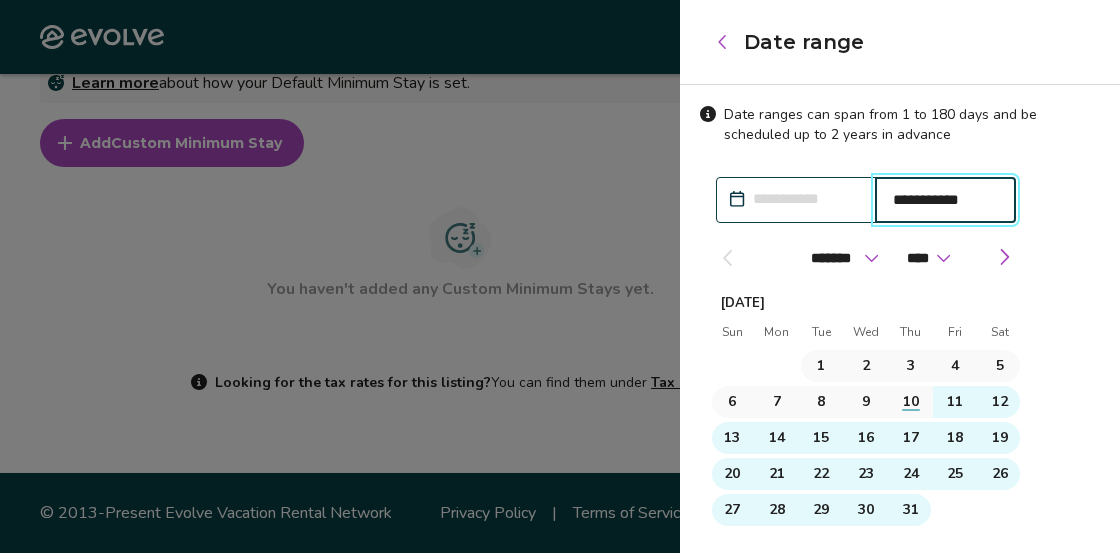 click on "**********" at bounding box center (796, 200) 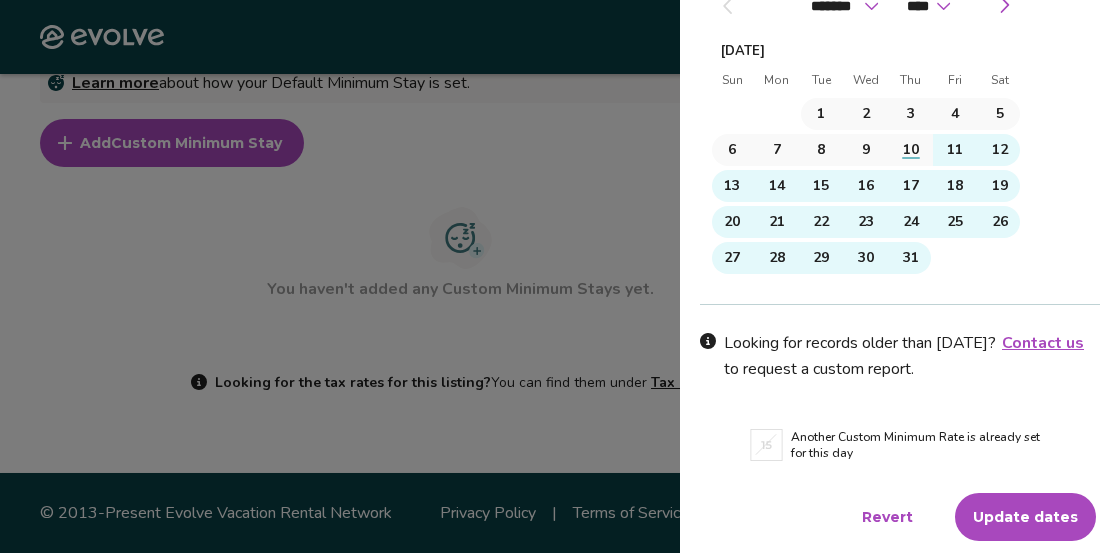 scroll, scrollTop: 502, scrollLeft: 0, axis: vertical 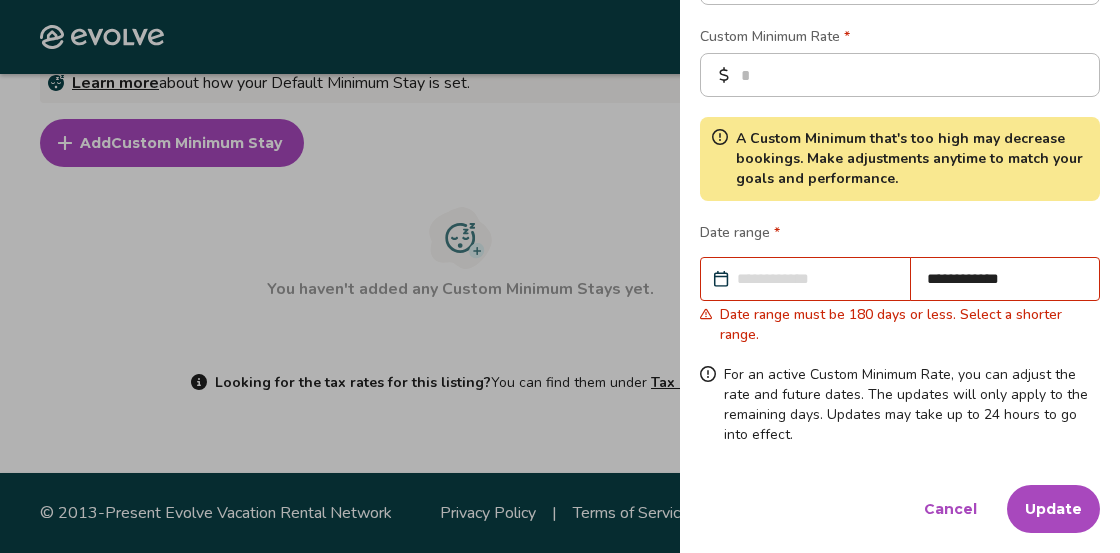 click on "**********" at bounding box center [815, 279] 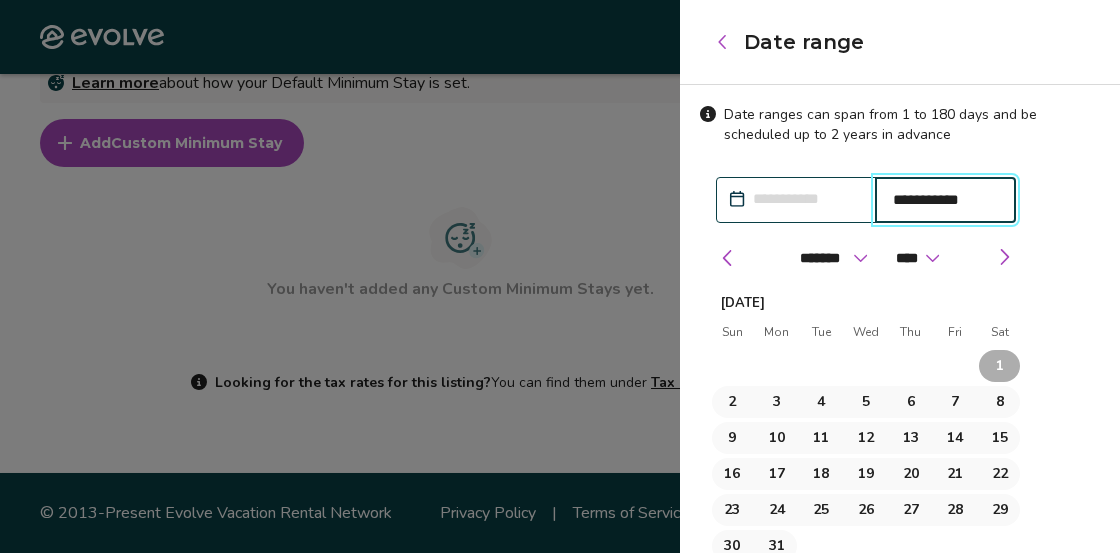 click 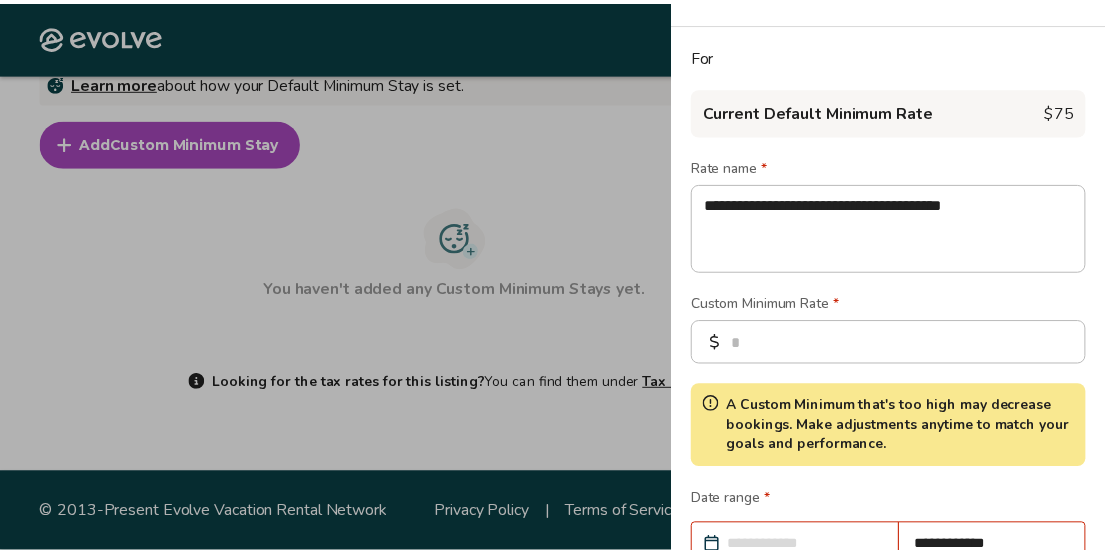scroll, scrollTop: 0, scrollLeft: 0, axis: both 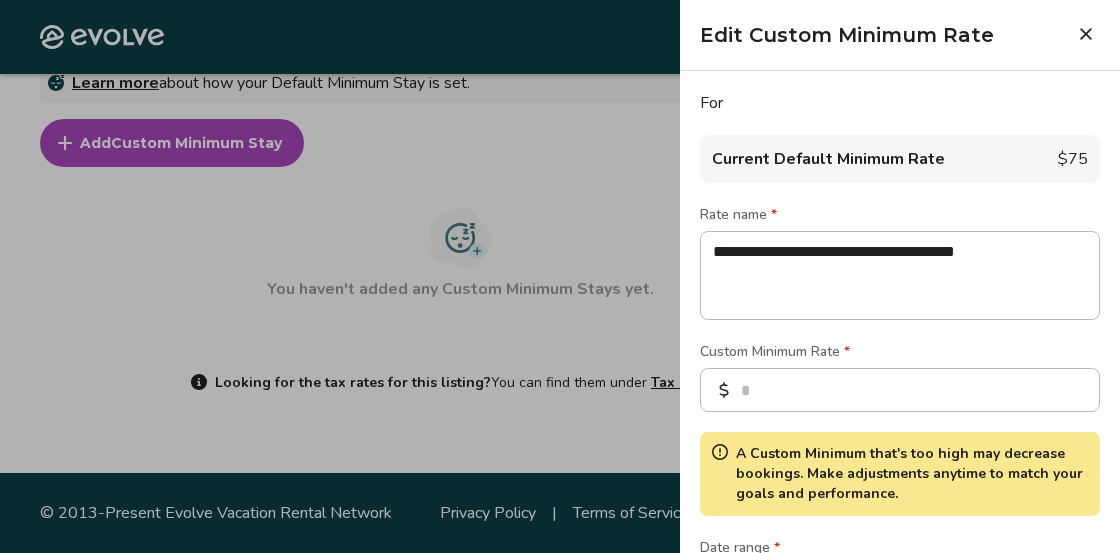 click 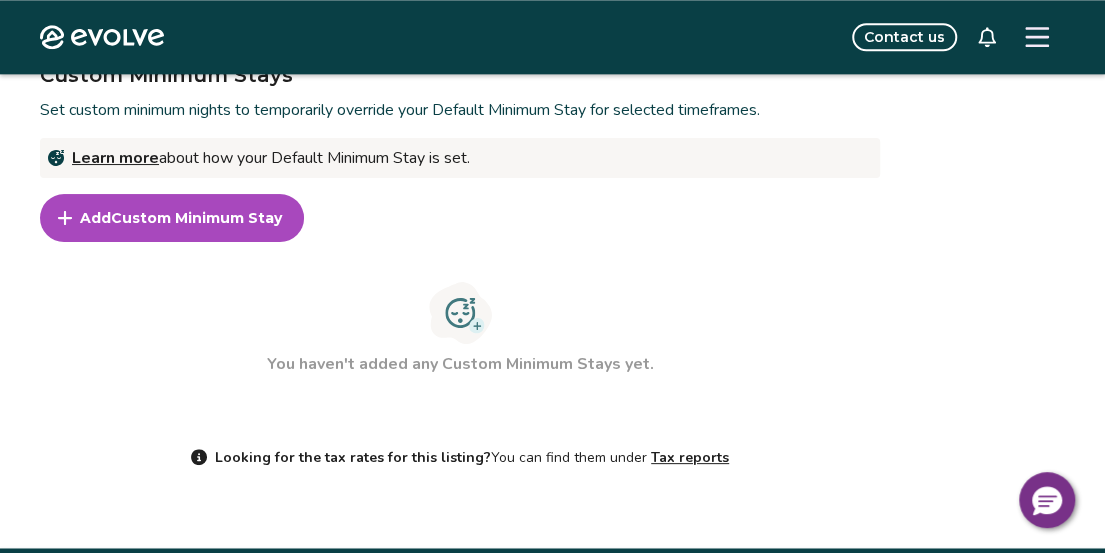 scroll, scrollTop: 1174, scrollLeft: 0, axis: vertical 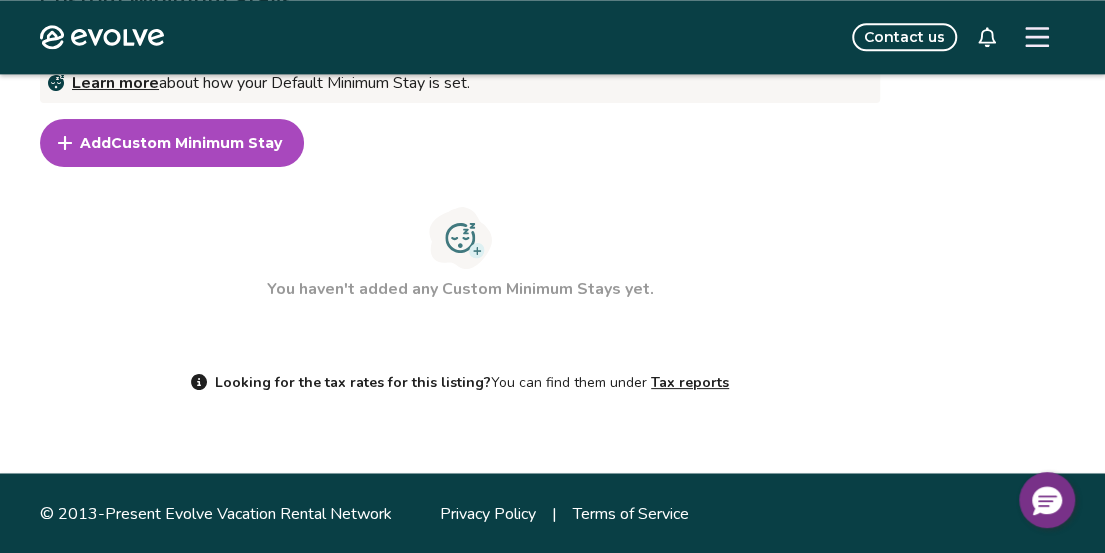 click on "Expired" at bounding box center (186, -182) 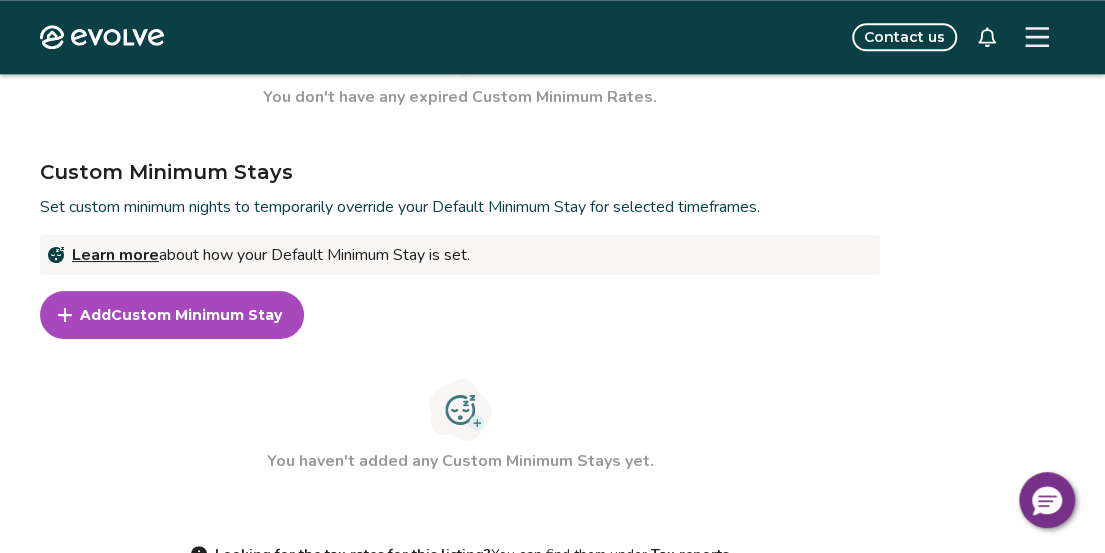scroll, scrollTop: 975, scrollLeft: 0, axis: vertical 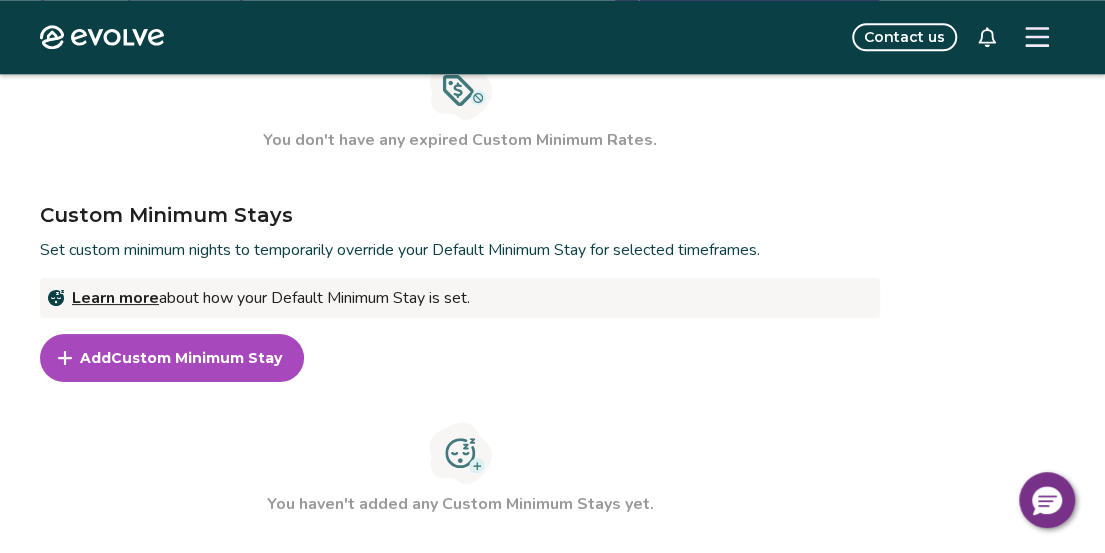 click on "Live" at bounding box center (85, -8) 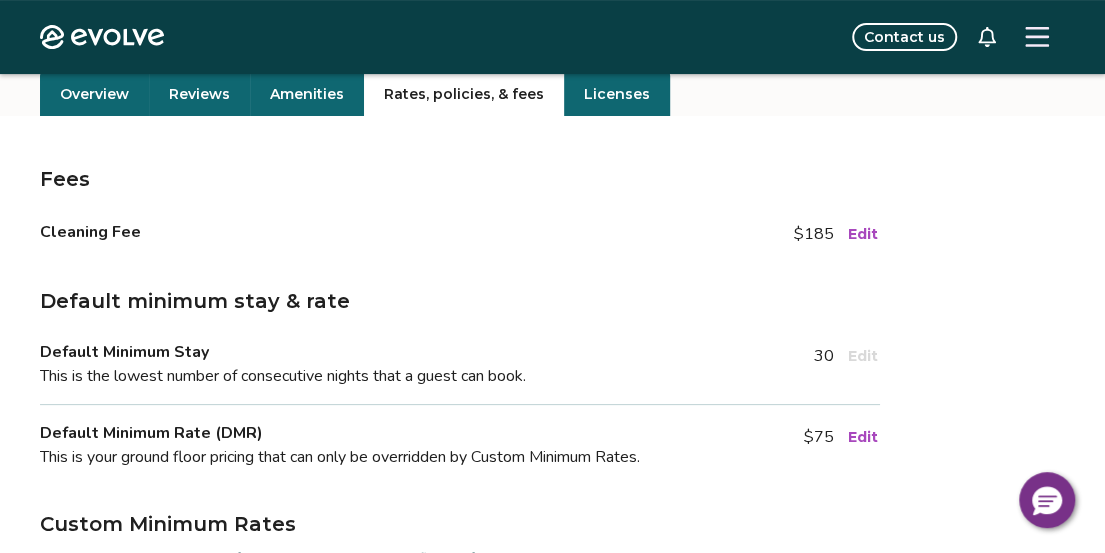 scroll, scrollTop: 0, scrollLeft: 0, axis: both 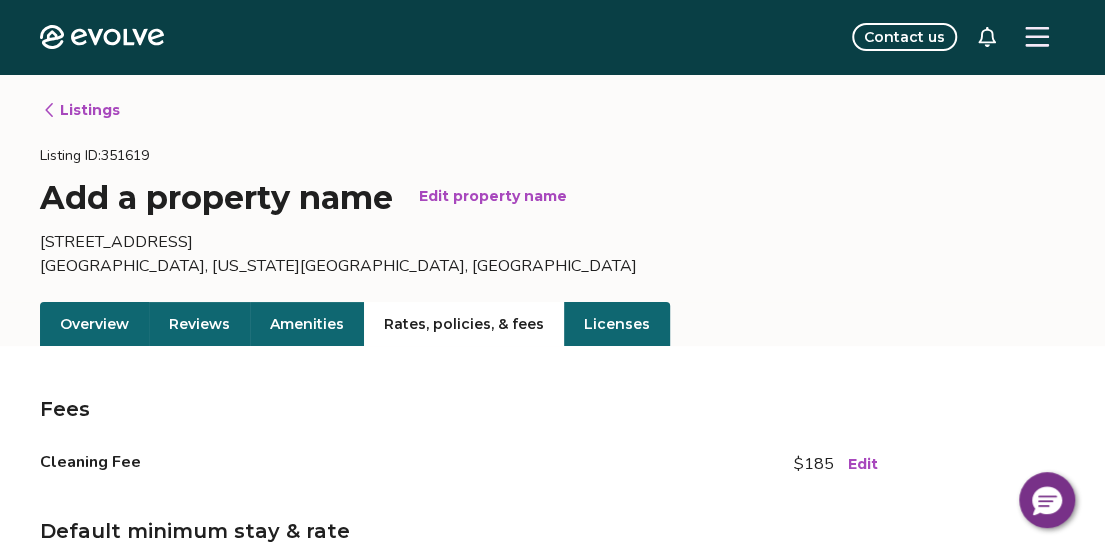click on "Listings" at bounding box center (81, 110) 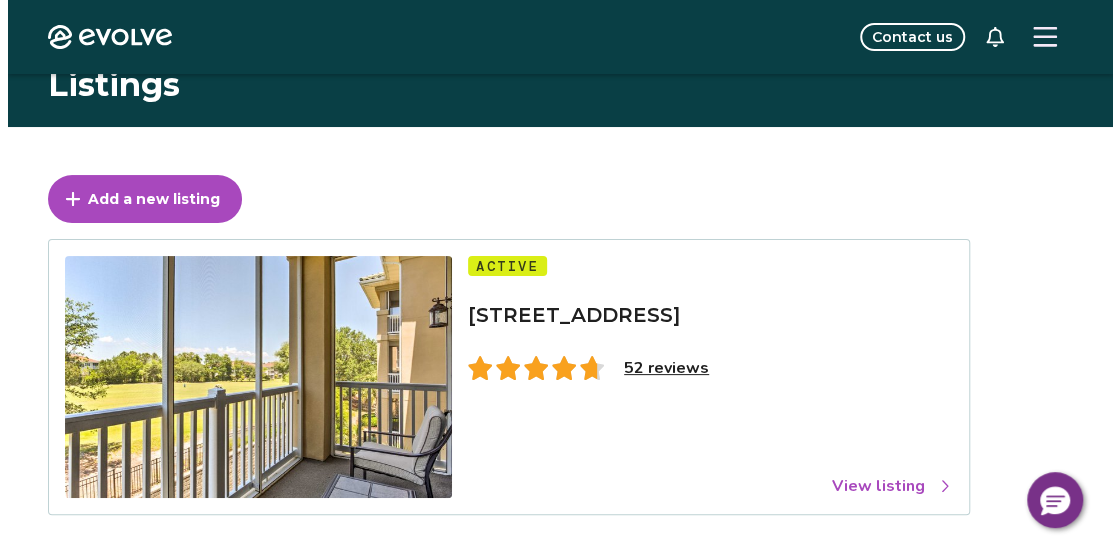 scroll, scrollTop: 0, scrollLeft: 0, axis: both 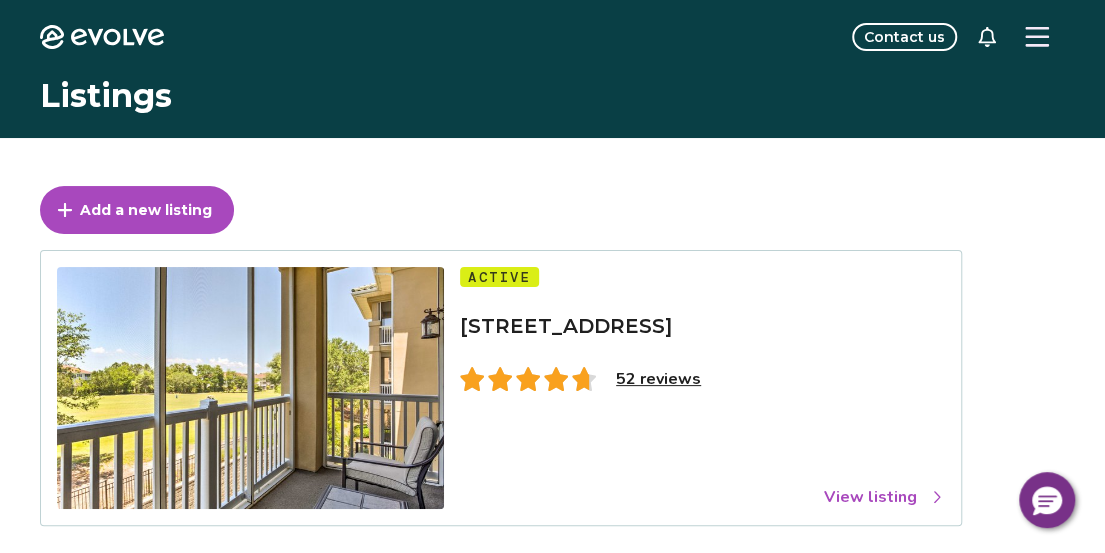 click 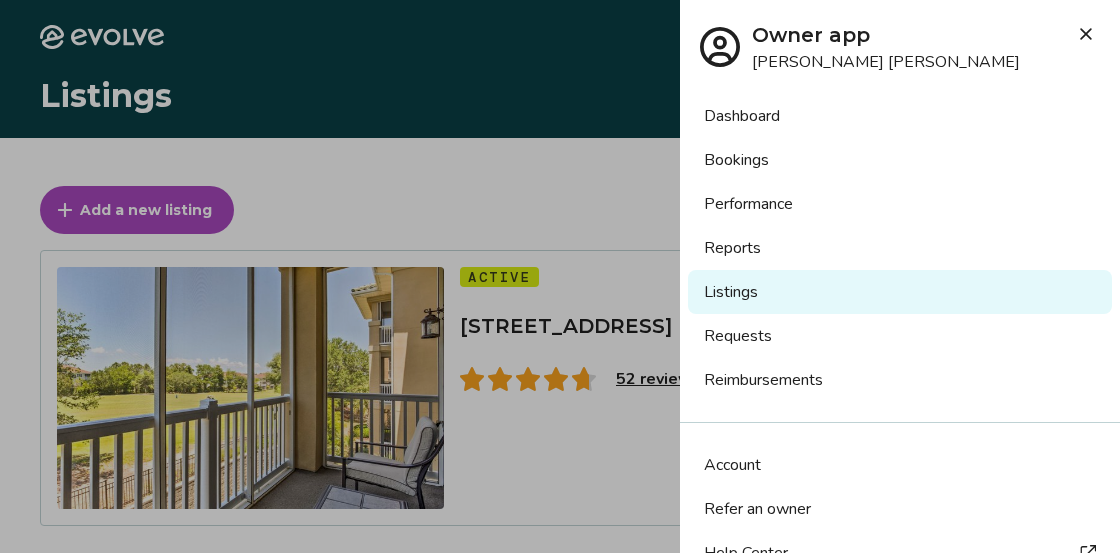 click on "Bookings" at bounding box center [900, 160] 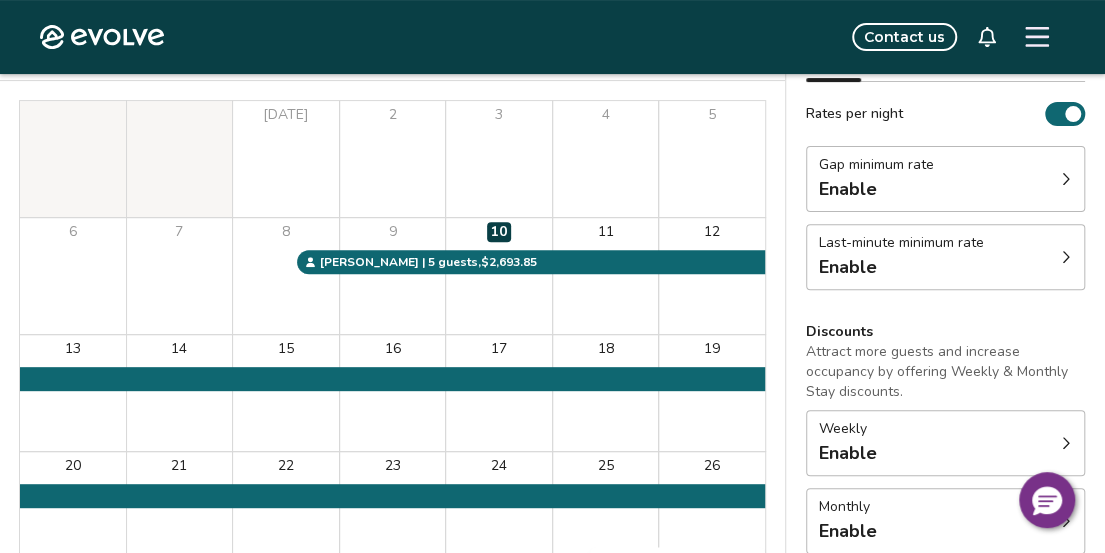 scroll, scrollTop: 100, scrollLeft: 0, axis: vertical 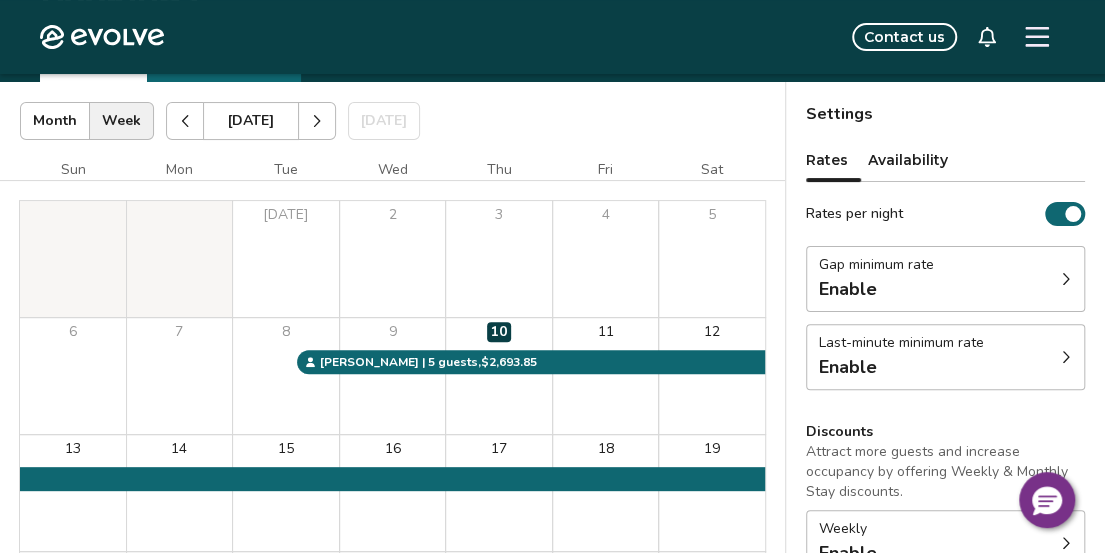 click 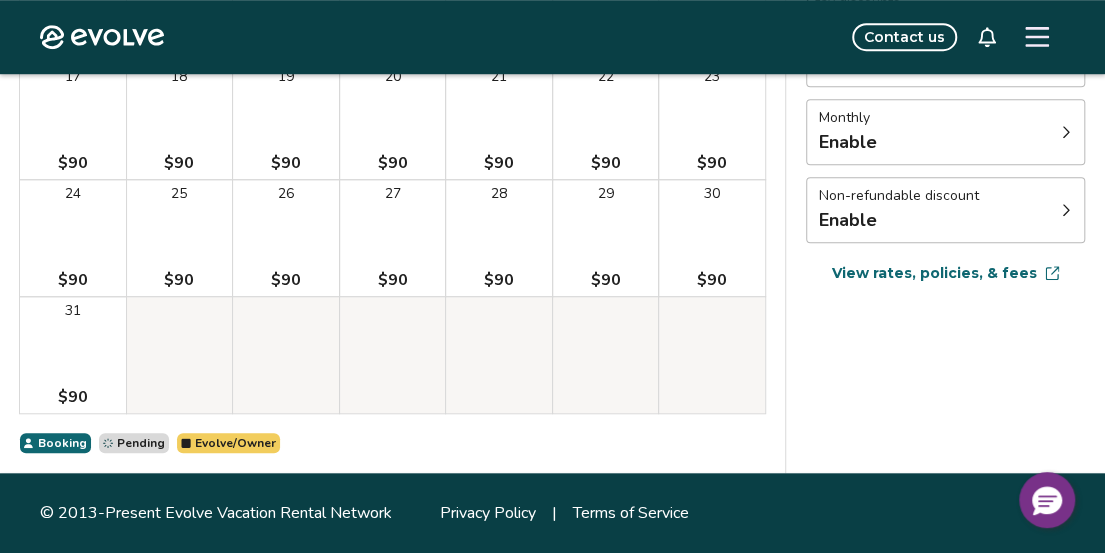 scroll, scrollTop: 852, scrollLeft: 0, axis: vertical 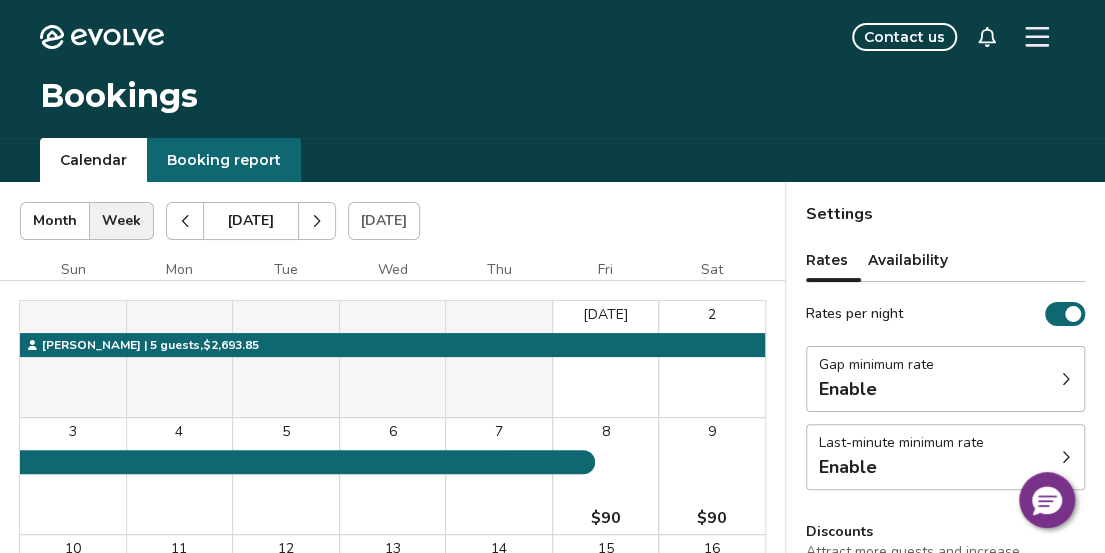 click on "Calendar" at bounding box center (93, 160) 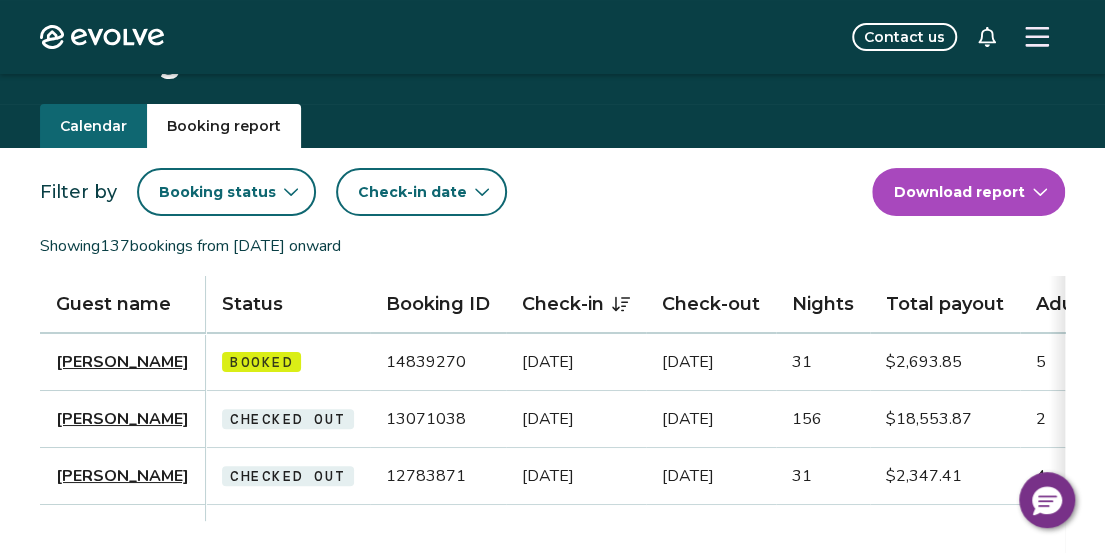 scroll, scrollTop: 0, scrollLeft: 0, axis: both 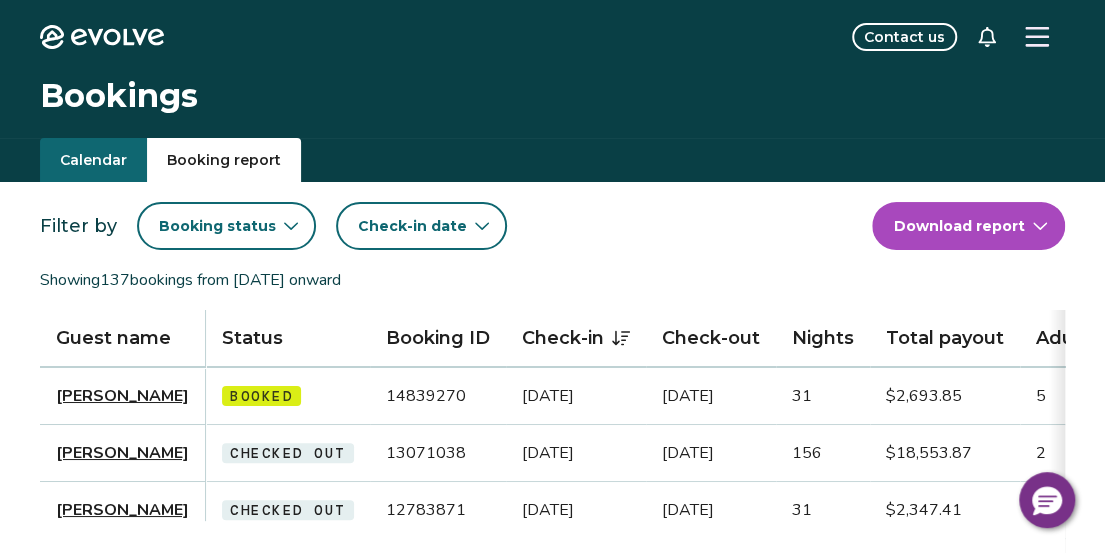 click on "Calendar" at bounding box center [93, 160] 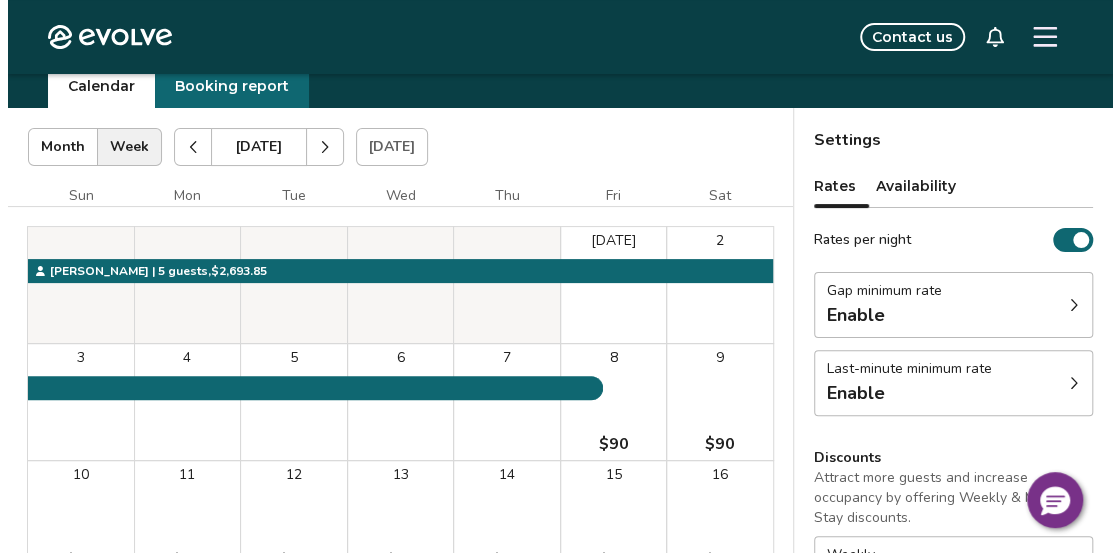 scroll, scrollTop: 100, scrollLeft: 0, axis: vertical 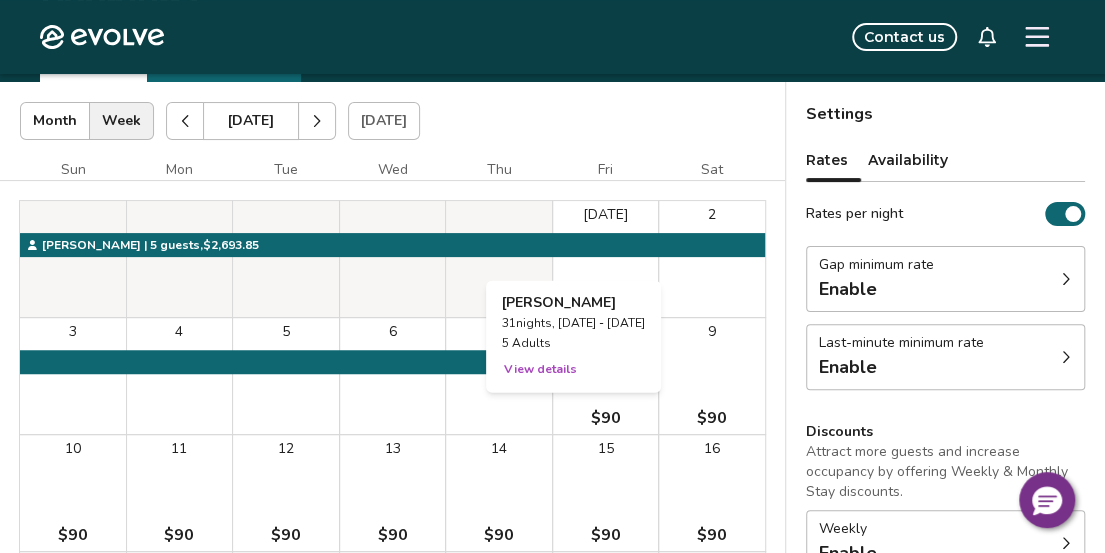 click on "8 $90" at bounding box center (606, 376) 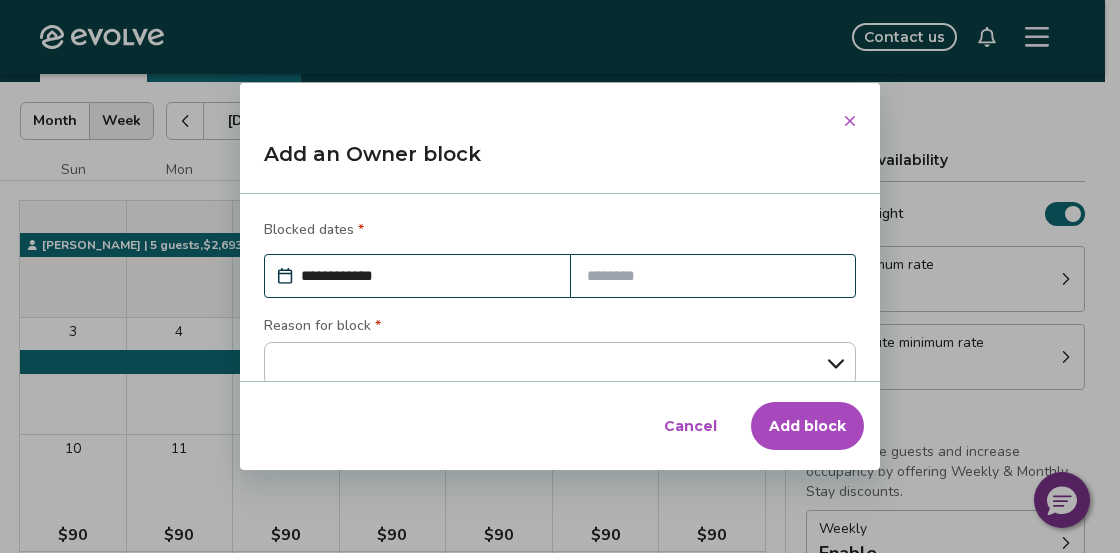 scroll, scrollTop: 176, scrollLeft: 0, axis: vertical 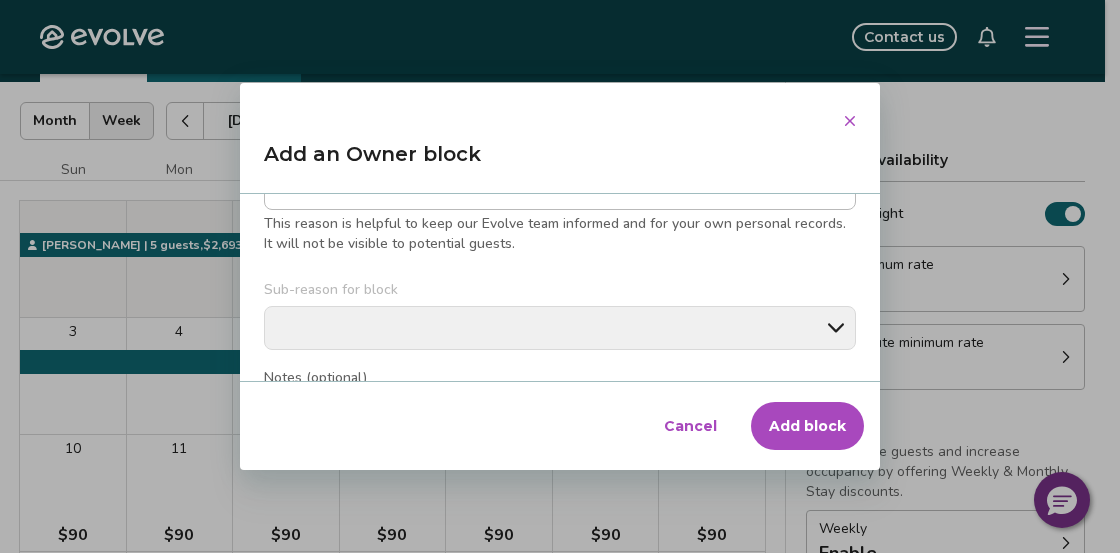 click on "**********" at bounding box center [560, 188] 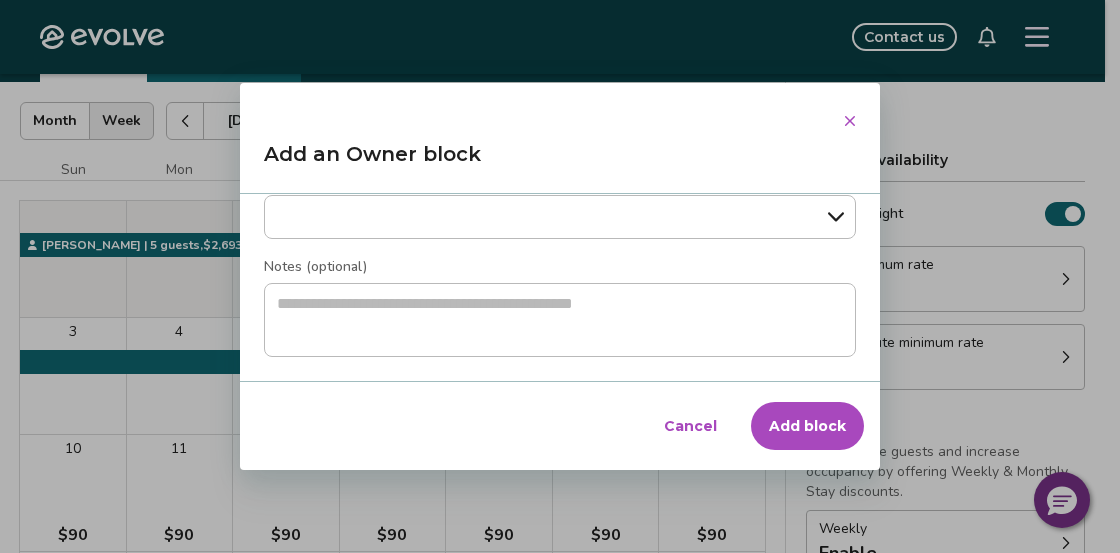 scroll, scrollTop: 362, scrollLeft: 0, axis: vertical 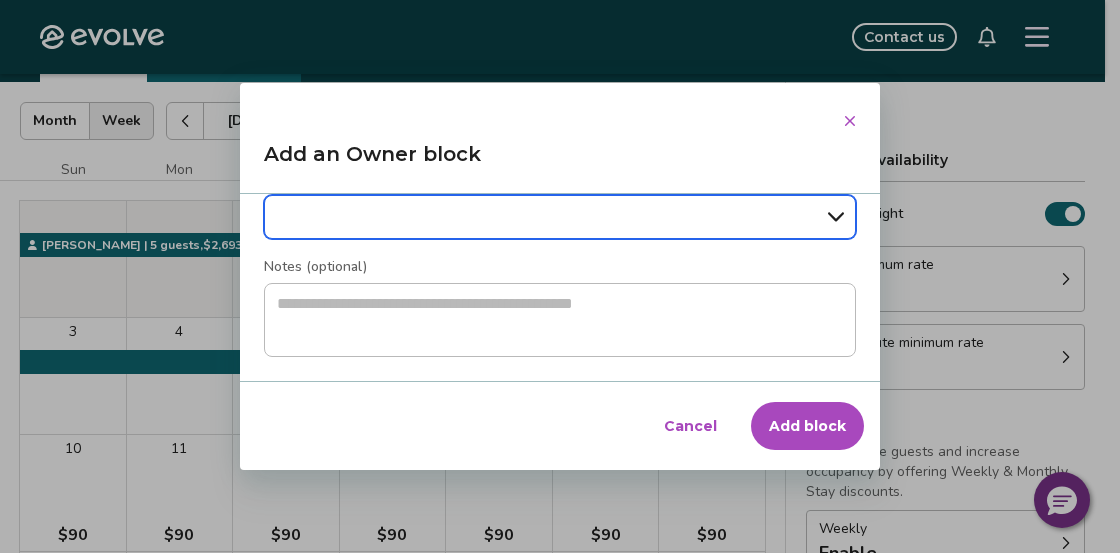 click on "**********" at bounding box center (560, 217) 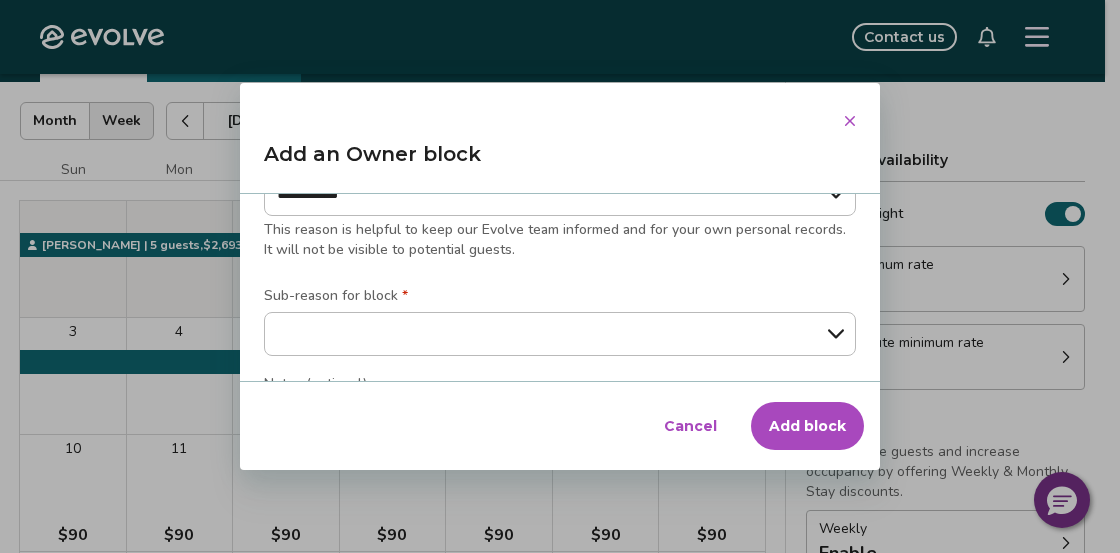 scroll, scrollTop: 154, scrollLeft: 0, axis: vertical 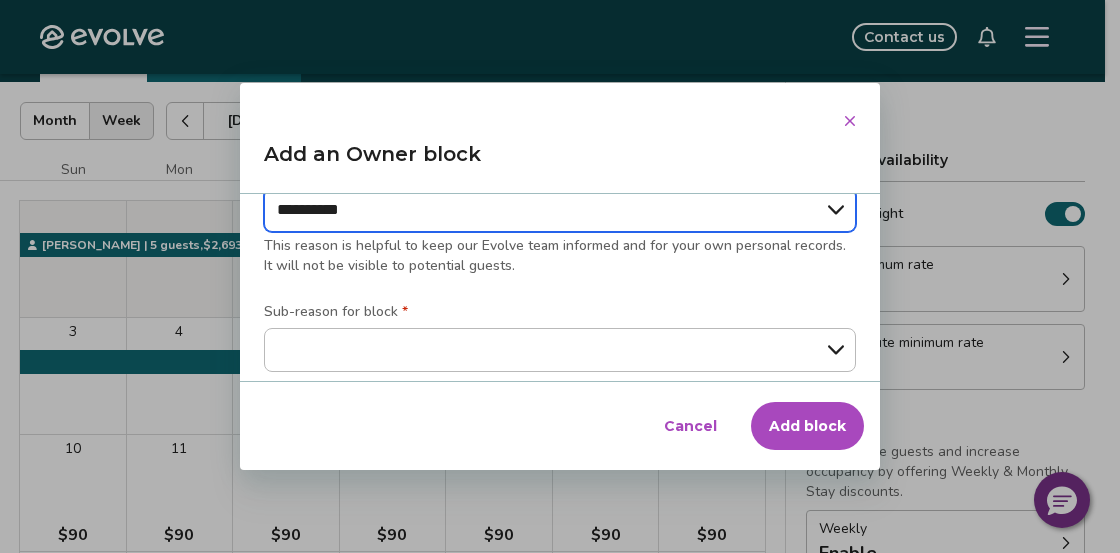 click on "**********" at bounding box center [560, 210] 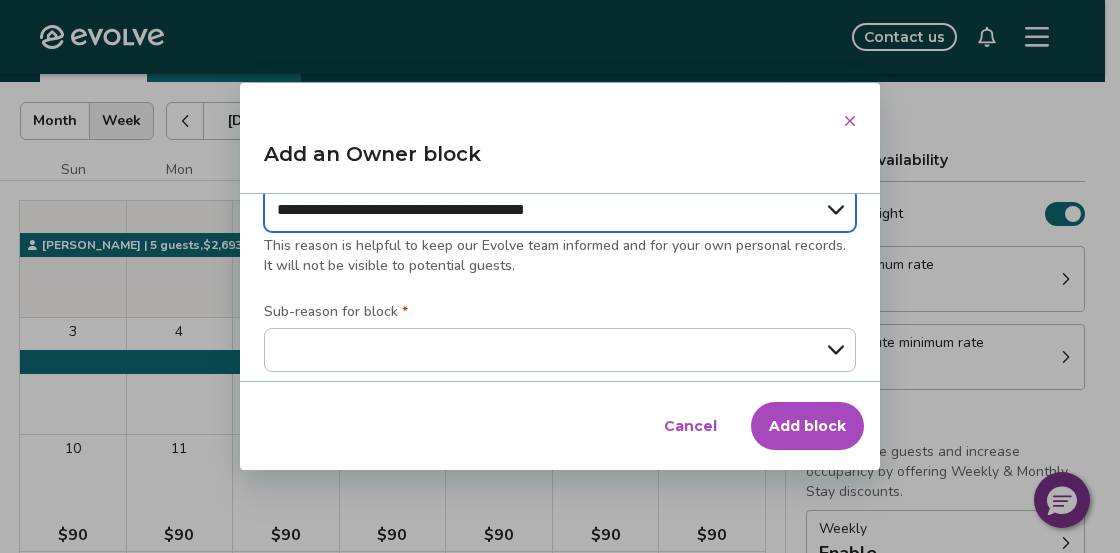 click on "**********" at bounding box center (560, 210) 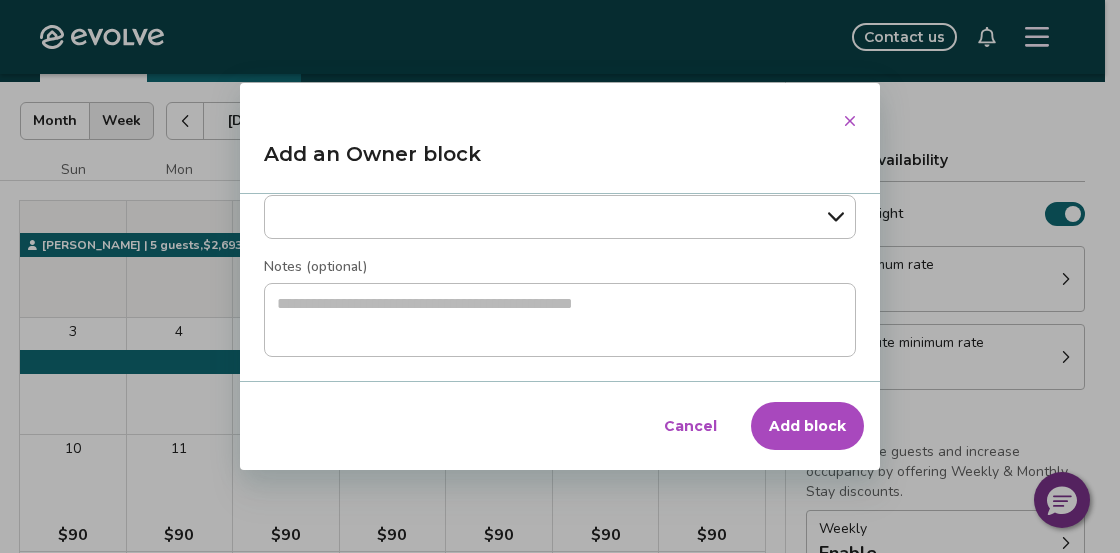 scroll, scrollTop: 354, scrollLeft: 0, axis: vertical 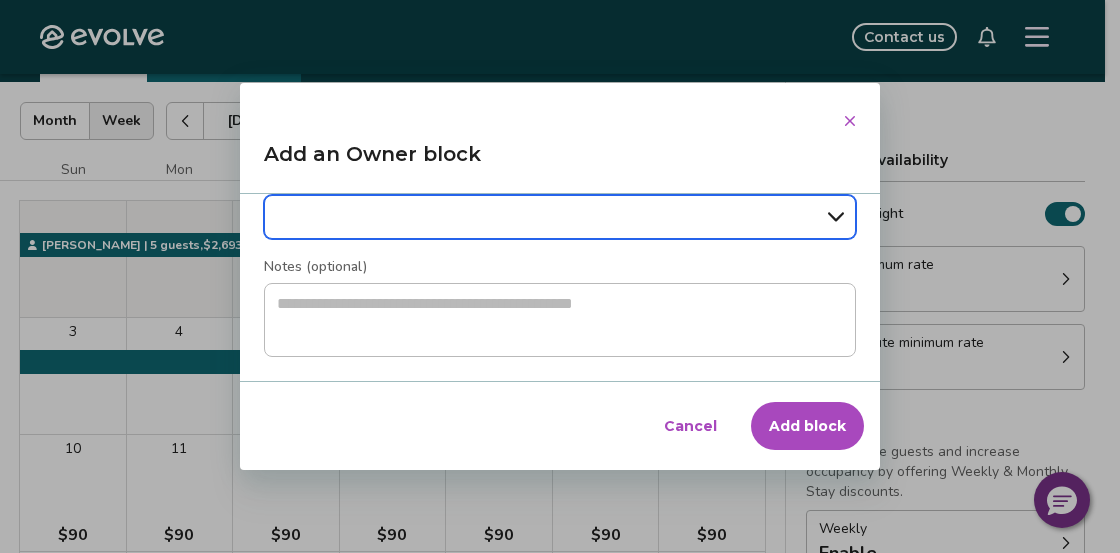 click on "**********" at bounding box center (560, 217) 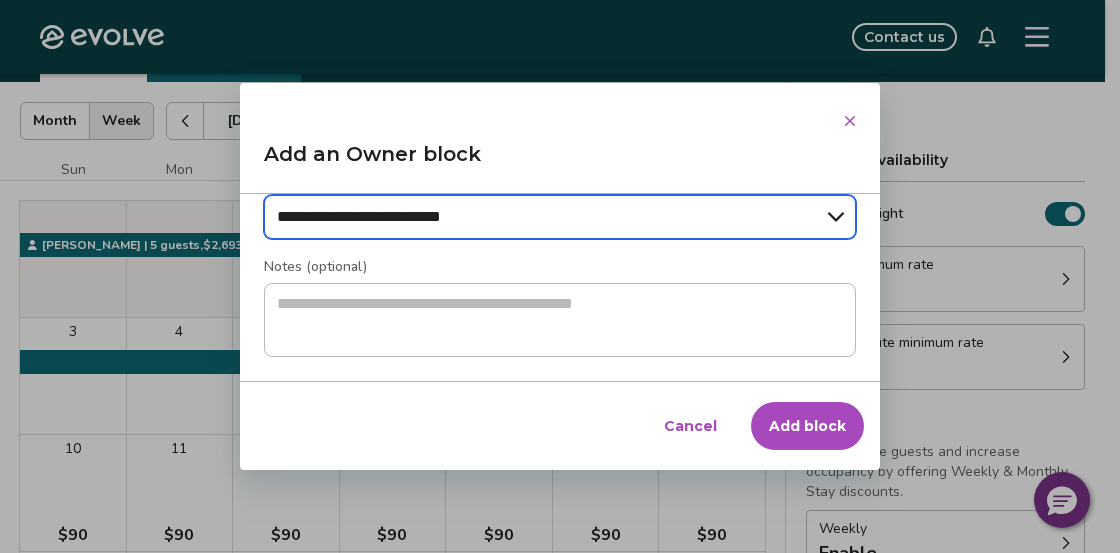 click on "**********" at bounding box center [560, 217] 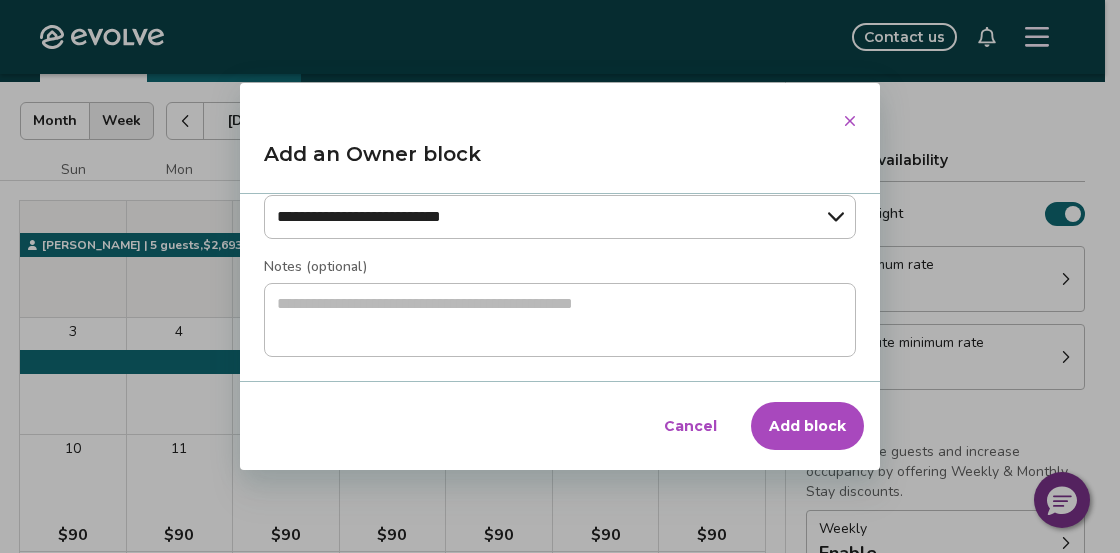scroll, scrollTop: 243, scrollLeft: 0, axis: vertical 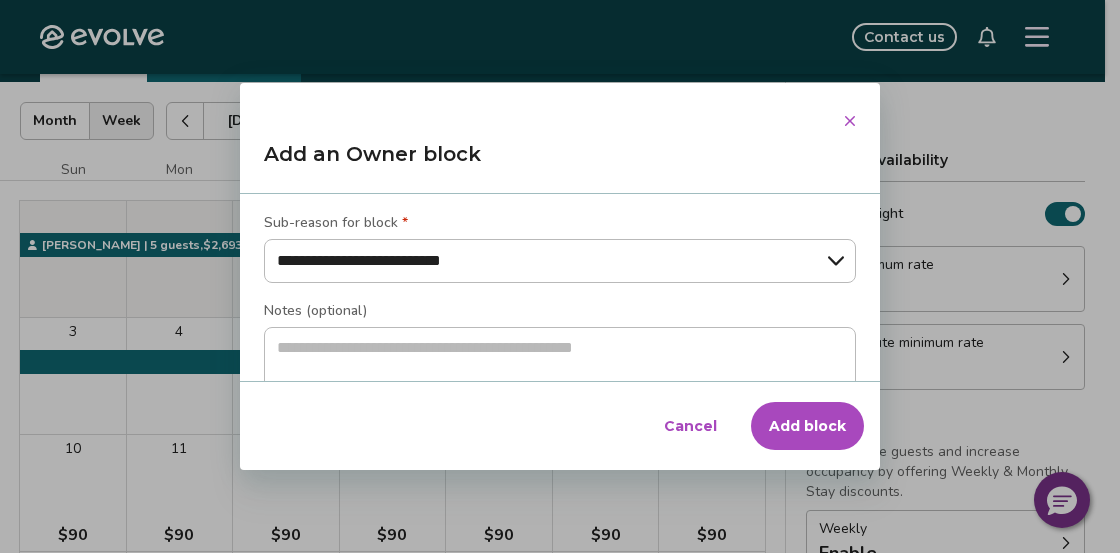 click on "Add block" at bounding box center [807, 426] 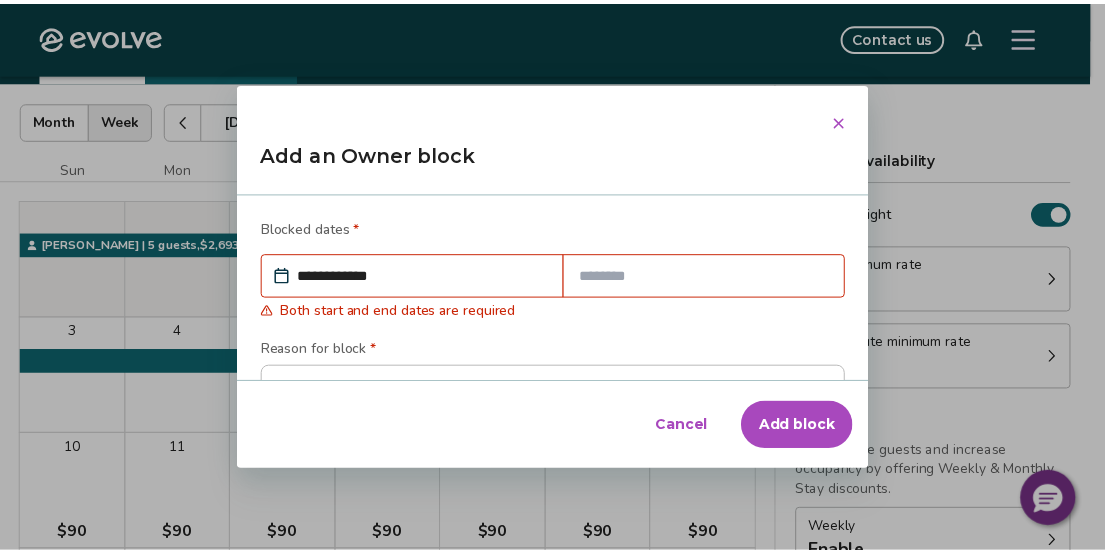 scroll, scrollTop: 100, scrollLeft: 0, axis: vertical 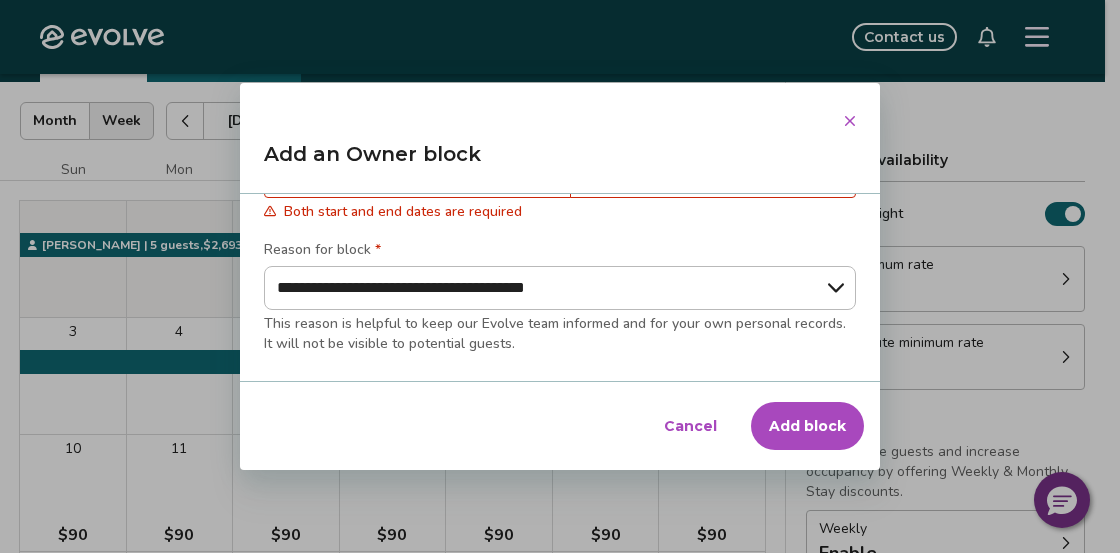 click at bounding box center (713, 176) 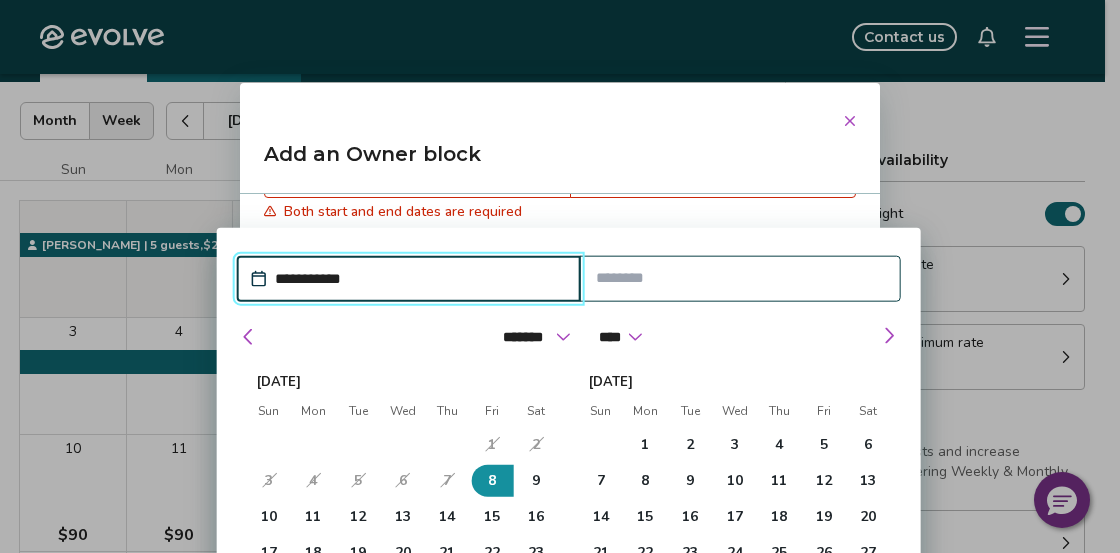 drag, startPoint x: 549, startPoint y: 250, endPoint x: 672, endPoint y: 225, distance: 125.51494 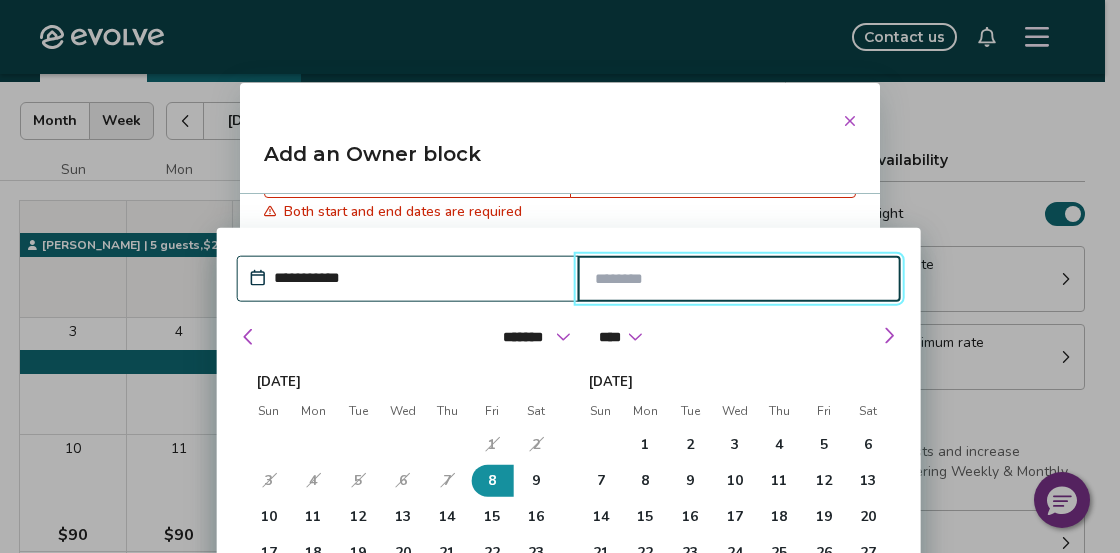 click at bounding box center (739, 279) 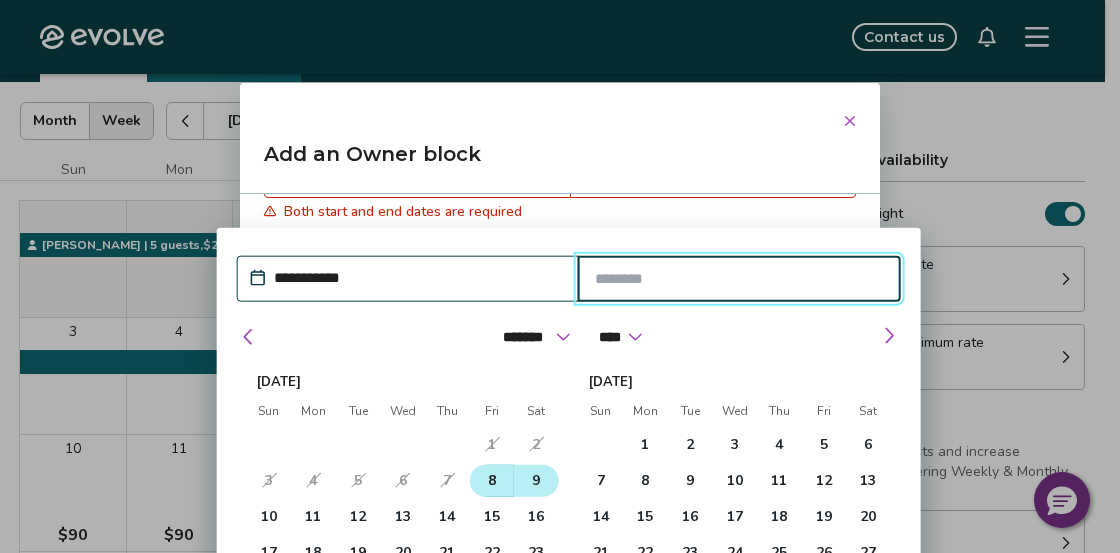 click on "9" at bounding box center (536, 481) 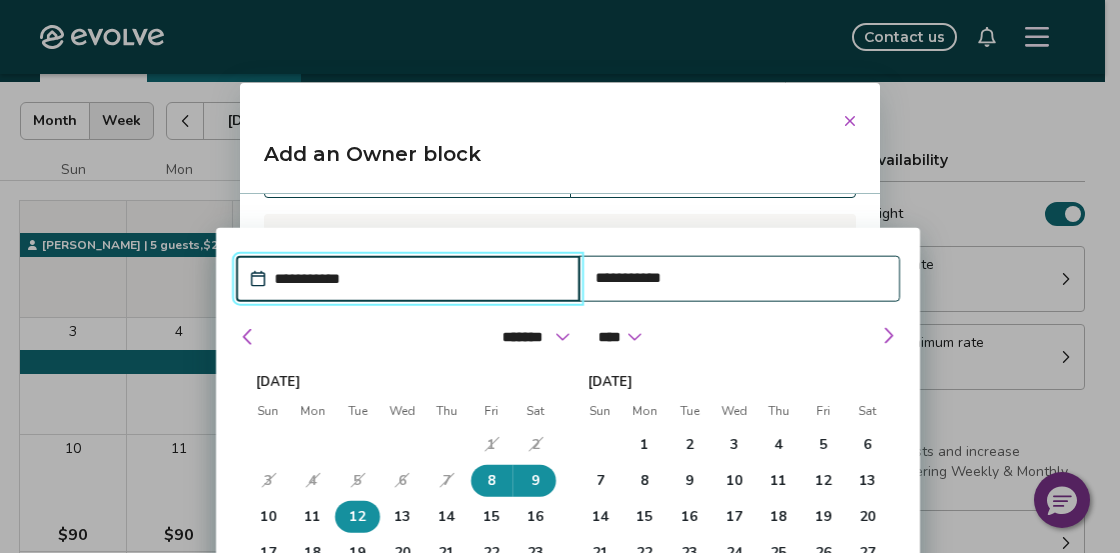 click on "12" at bounding box center [357, 517] 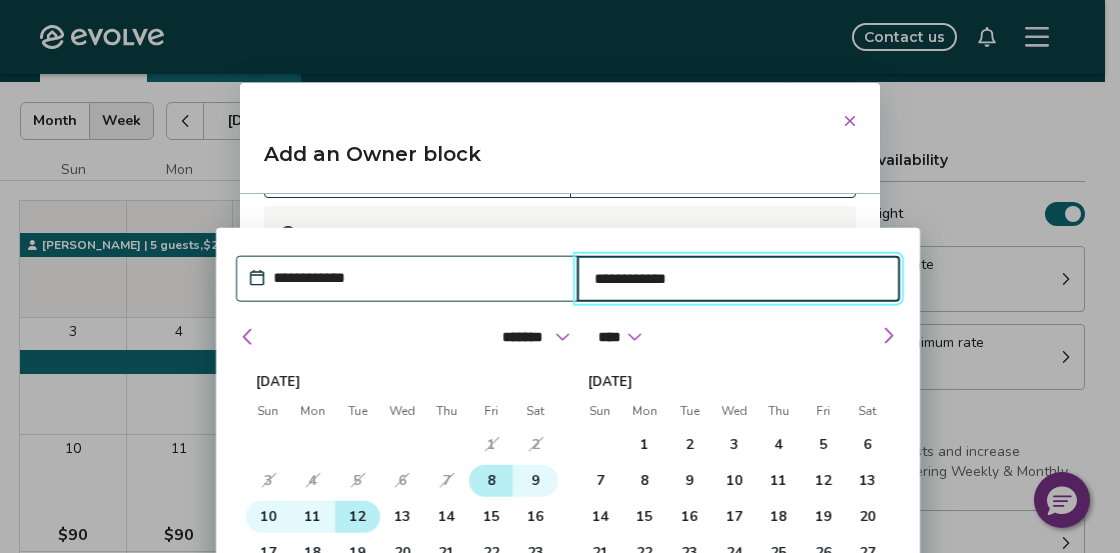 click on "8" at bounding box center [491, 481] 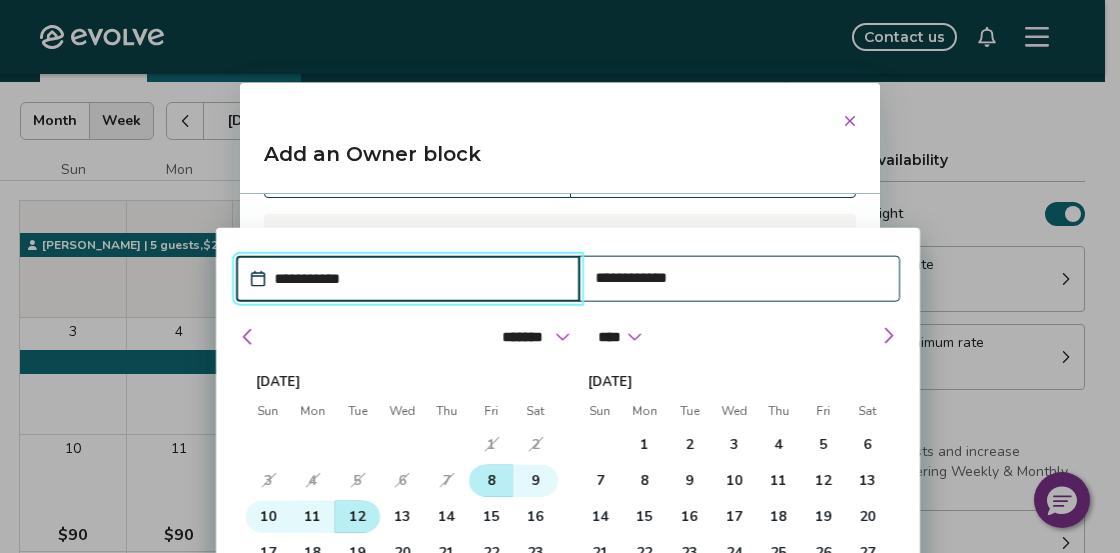 click on "8" at bounding box center [491, 481] 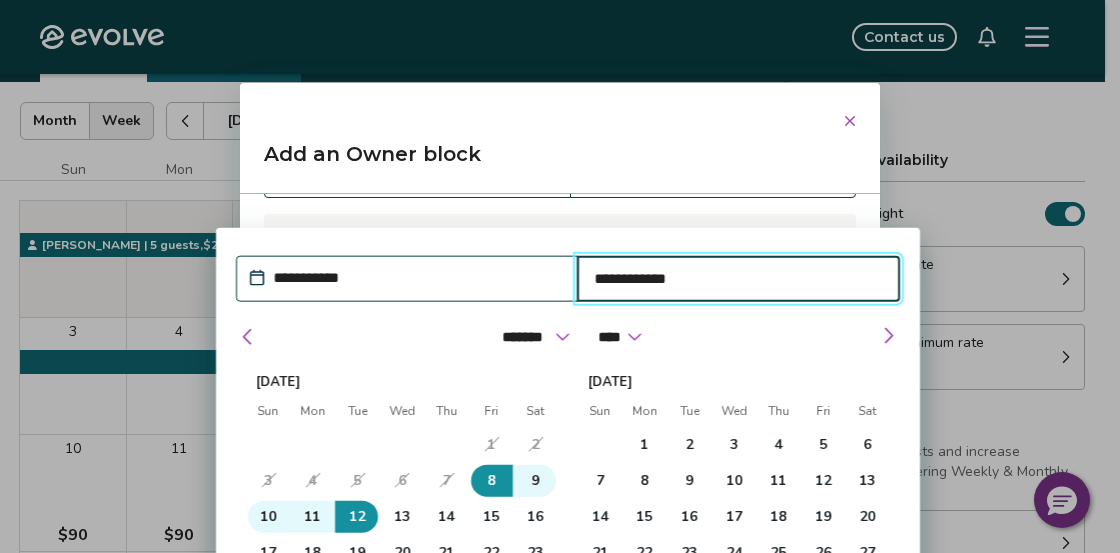type 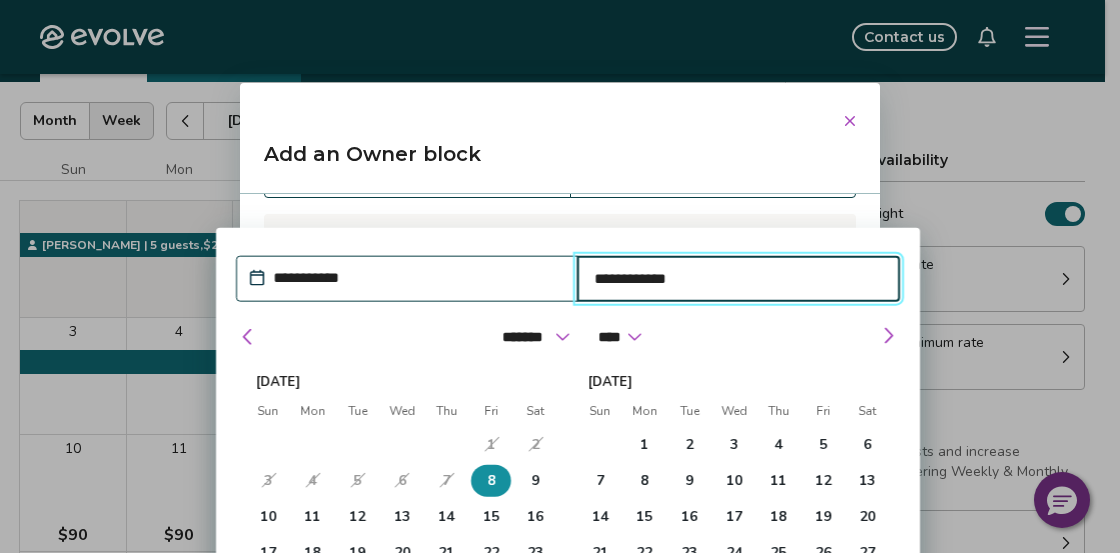 type on "*" 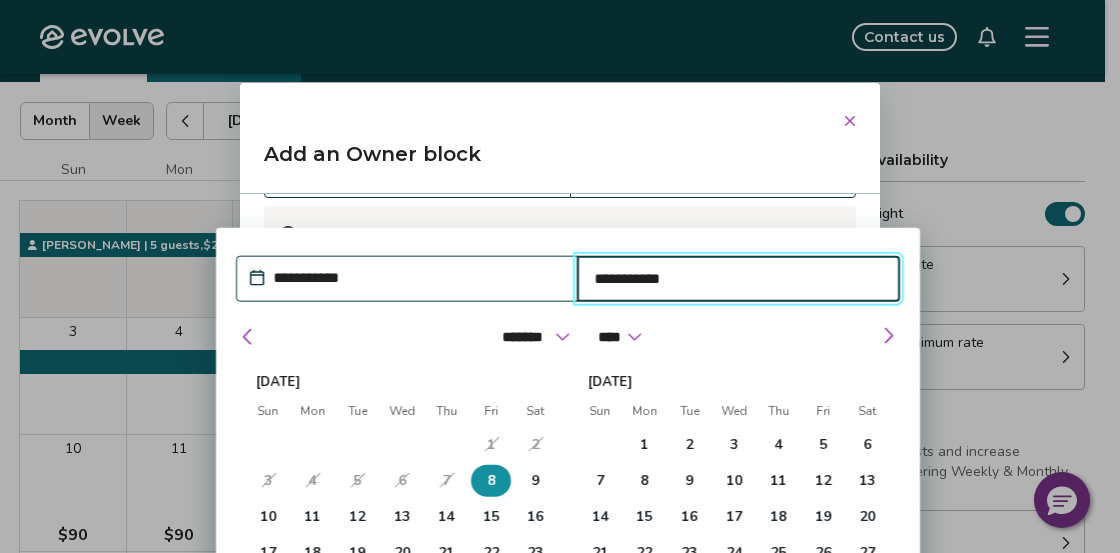 drag, startPoint x: 632, startPoint y: 301, endPoint x: 639, endPoint y: 309, distance: 10.630146 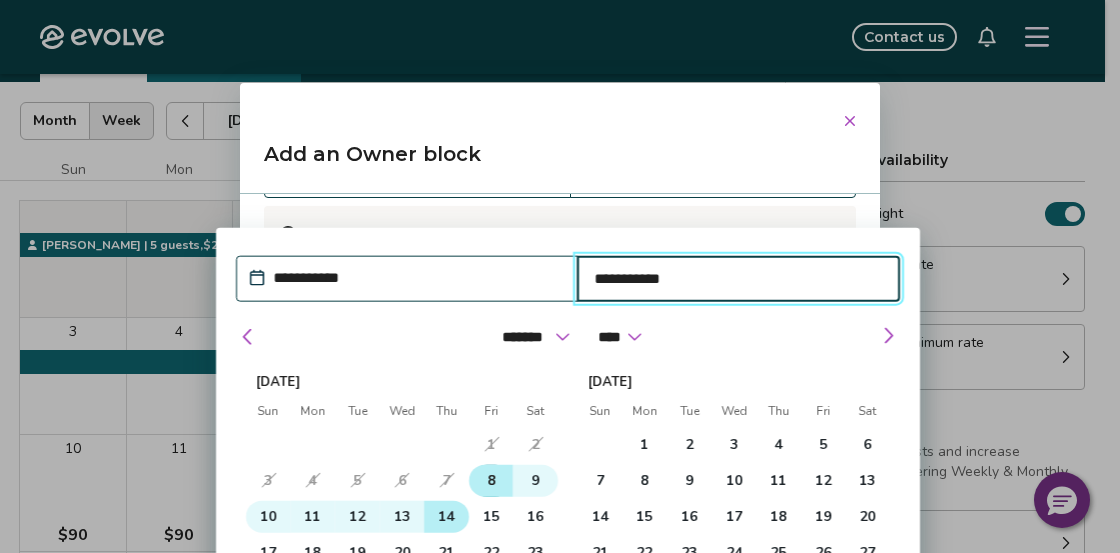 click on "14" at bounding box center (447, 517) 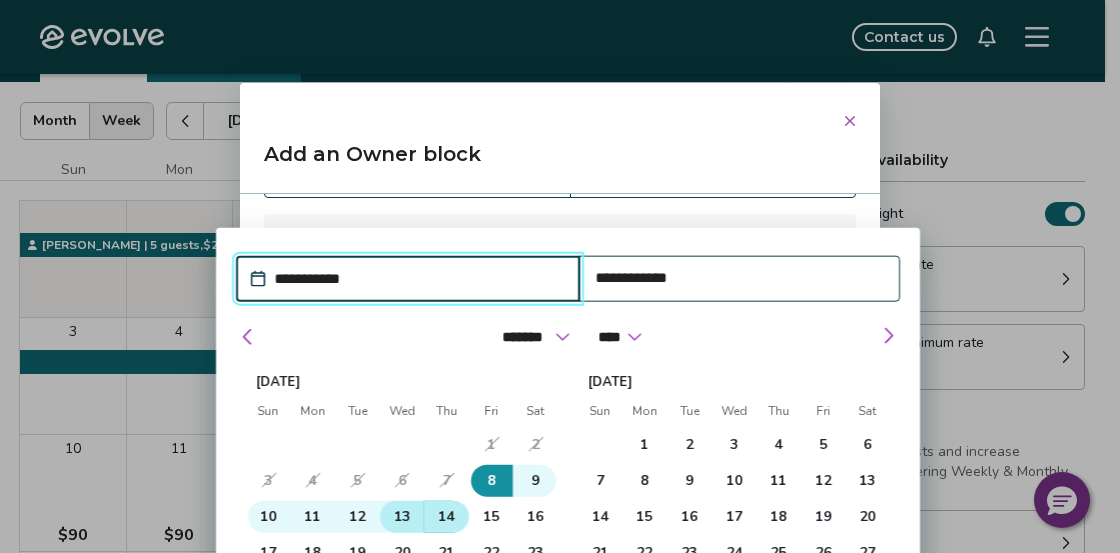 click on "13" at bounding box center [402, 517] 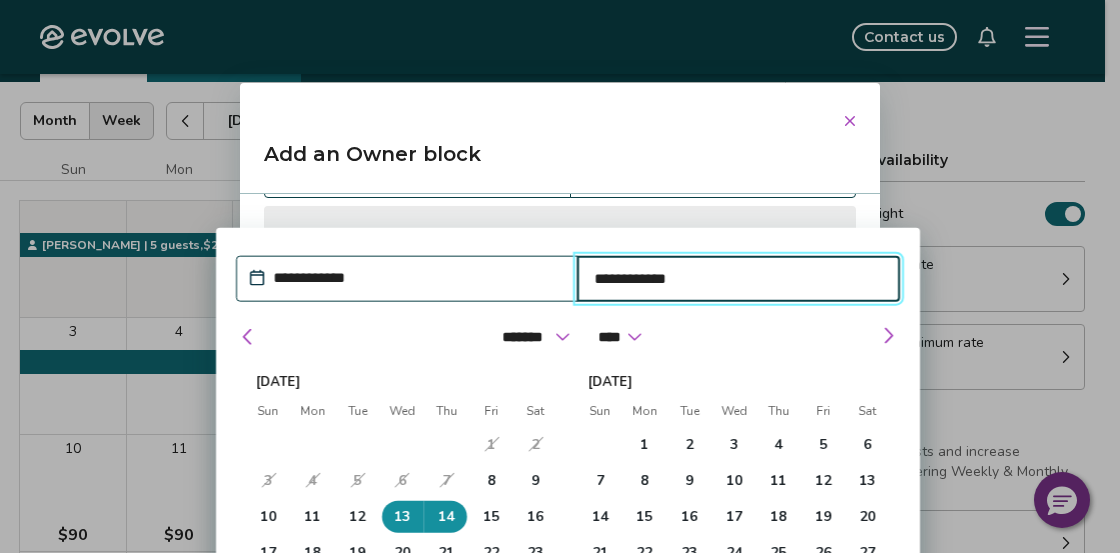 type on "*" 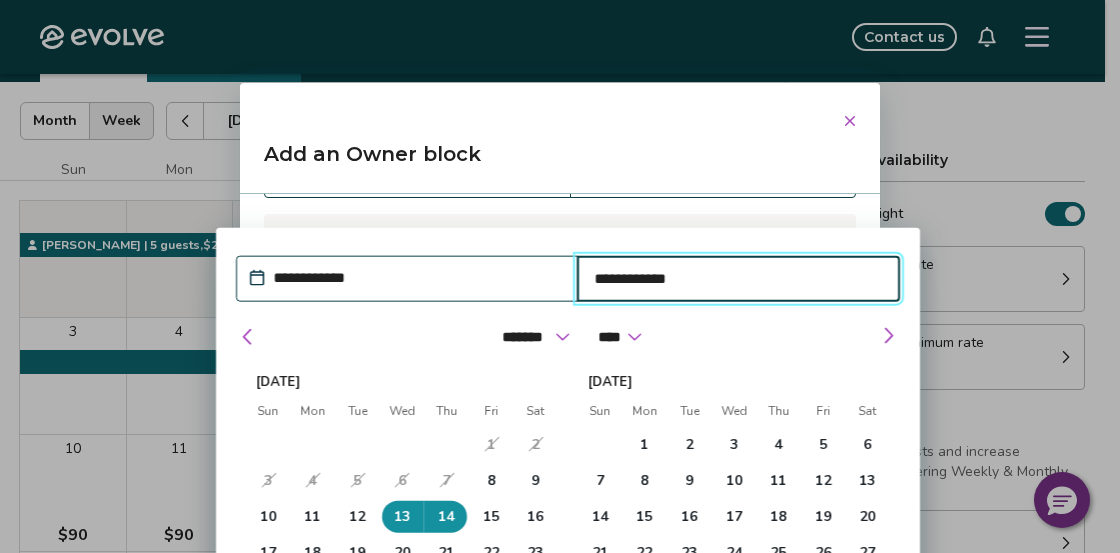 type 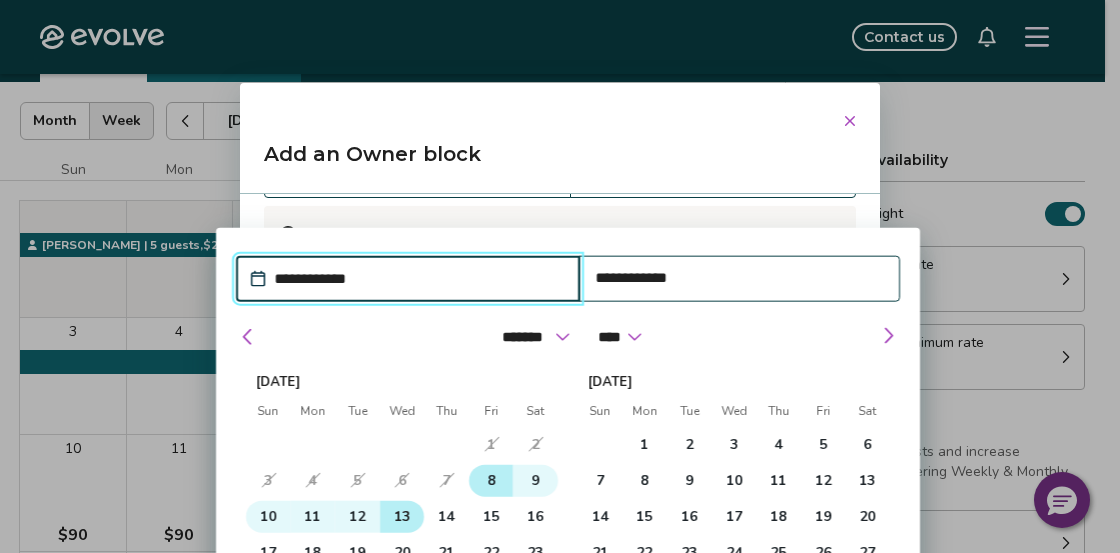 click on "8" at bounding box center [491, 481] 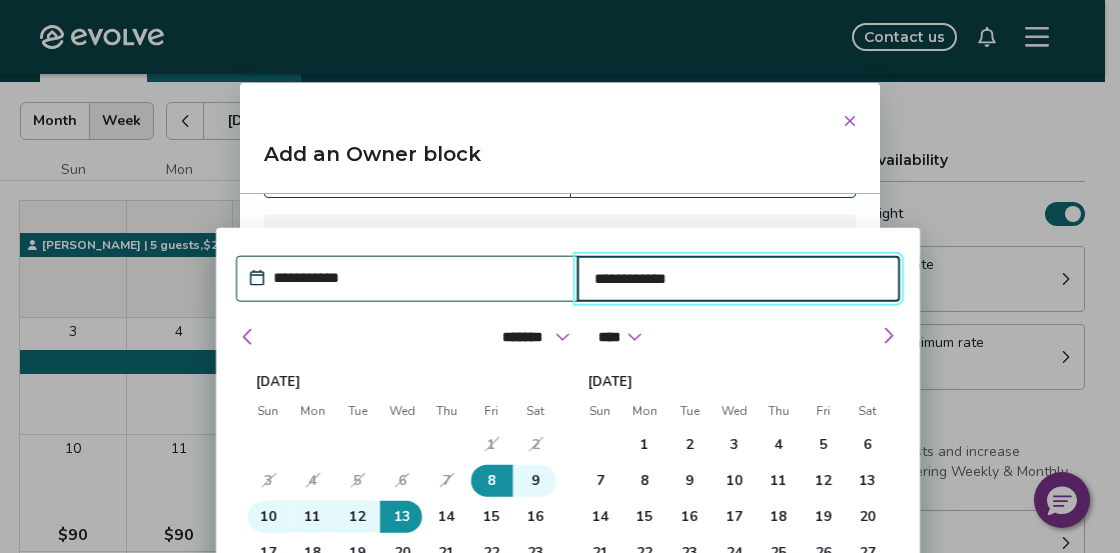 drag, startPoint x: 757, startPoint y: 302, endPoint x: 762, endPoint y: 285, distance: 17.720045 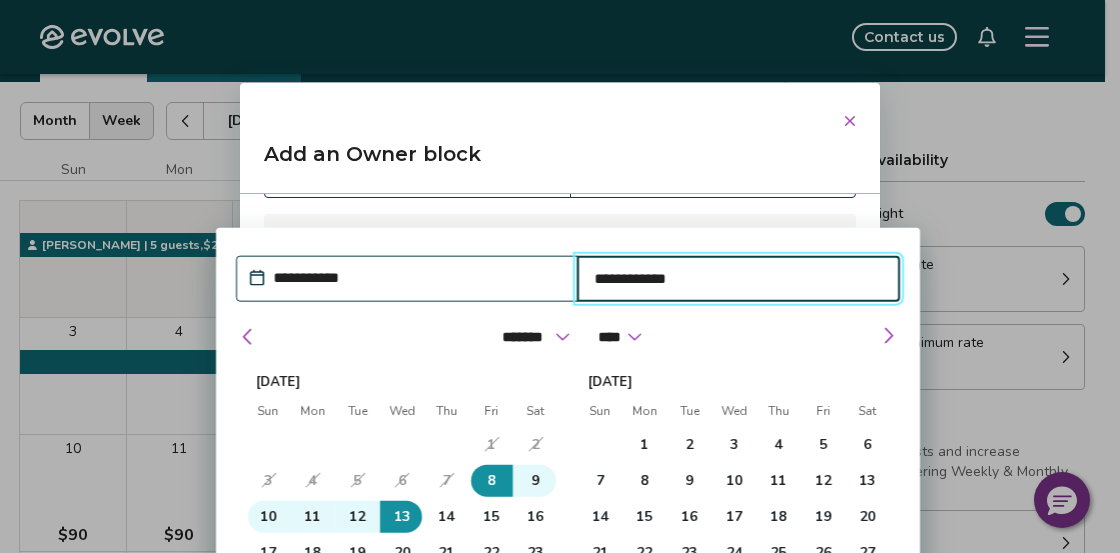 click on "Contact us" at bounding box center (579, 710) 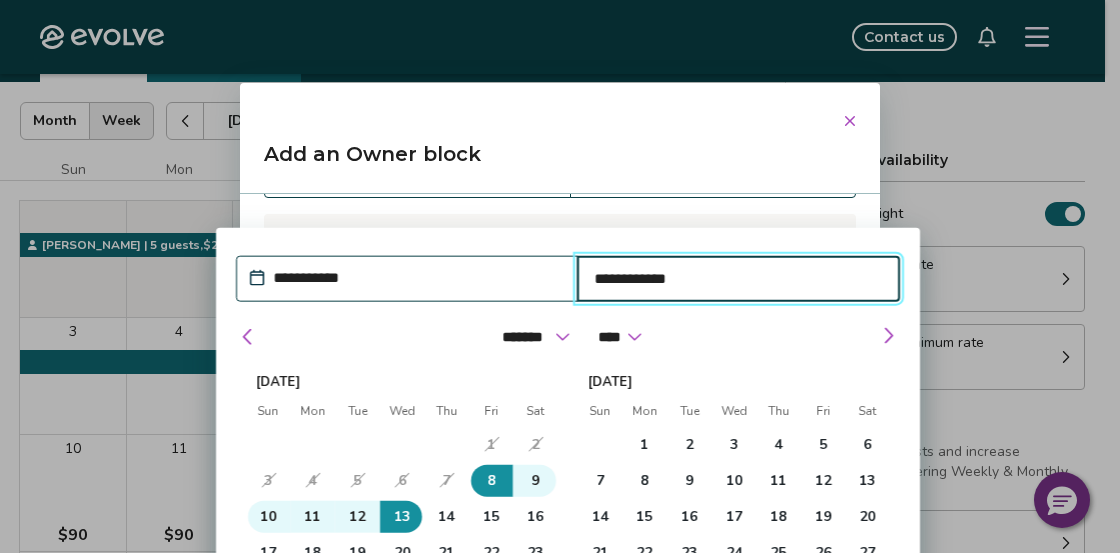 click on "Contact us" at bounding box center (579, 710) 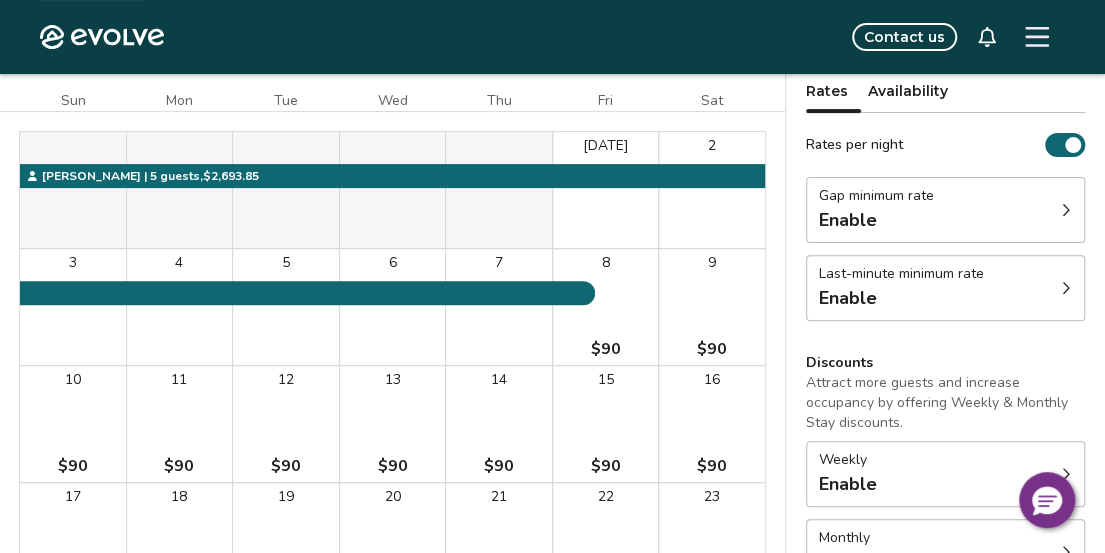 scroll, scrollTop: 200, scrollLeft: 0, axis: vertical 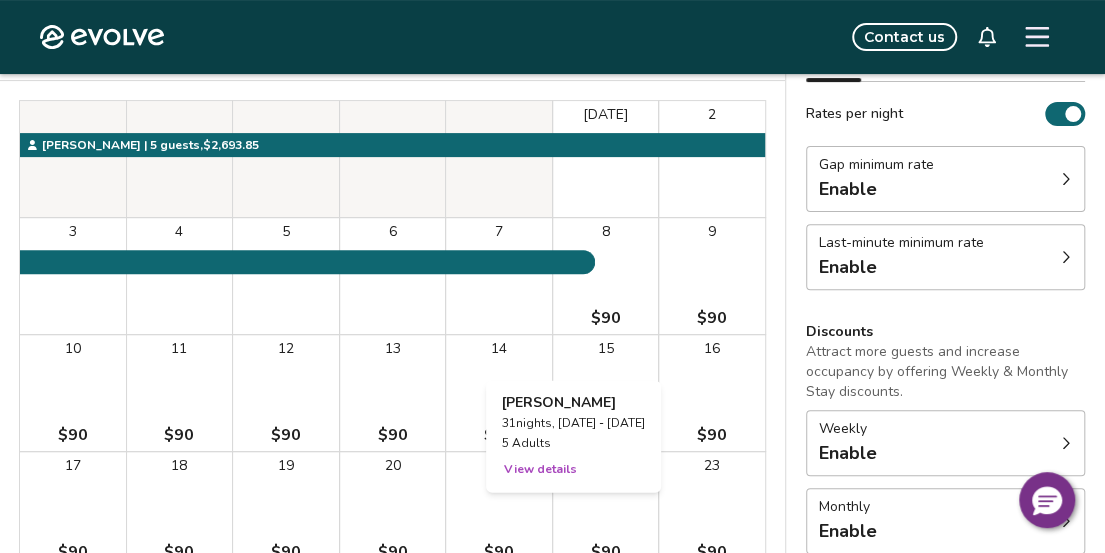click on "8 $90" at bounding box center [606, 276] 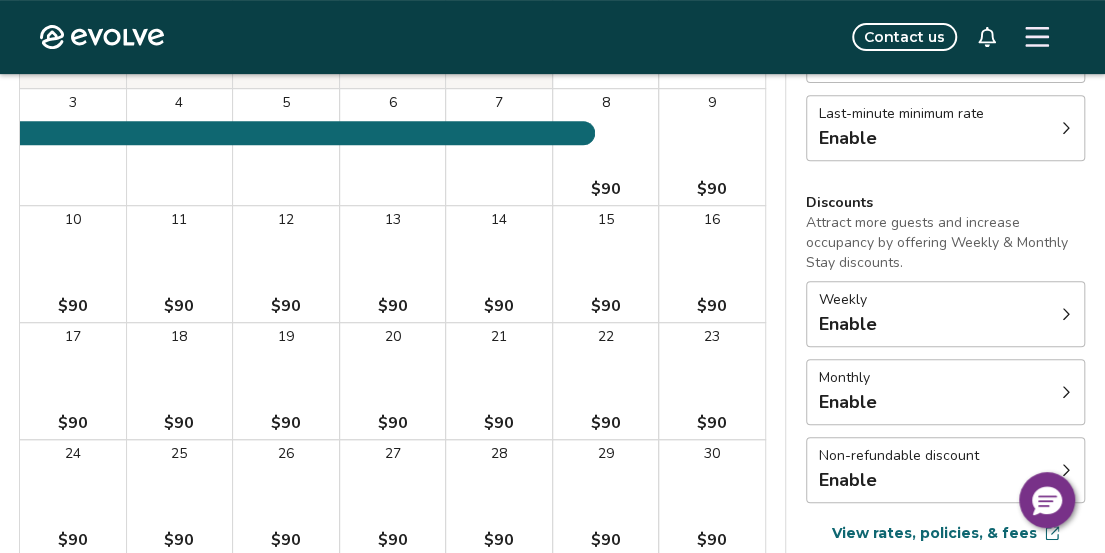scroll, scrollTop: 300, scrollLeft: 0, axis: vertical 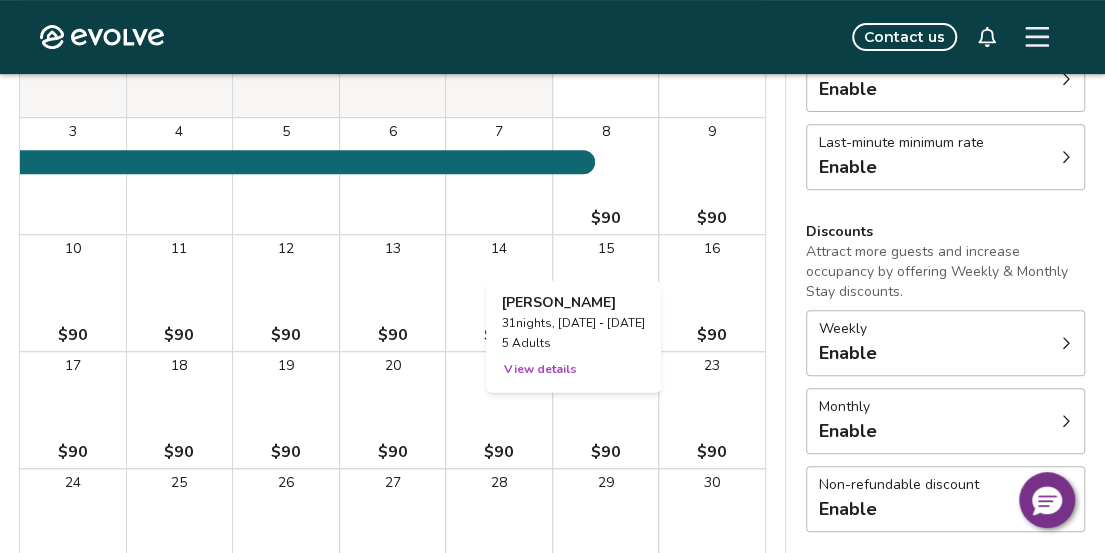 click on "8 $90" at bounding box center (606, 176) 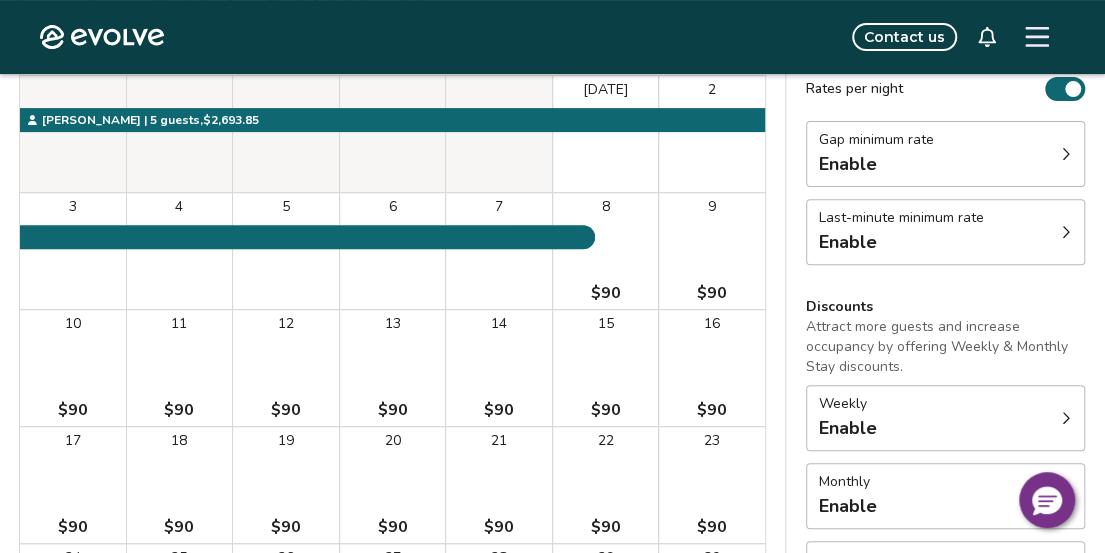 scroll, scrollTop: 200, scrollLeft: 0, axis: vertical 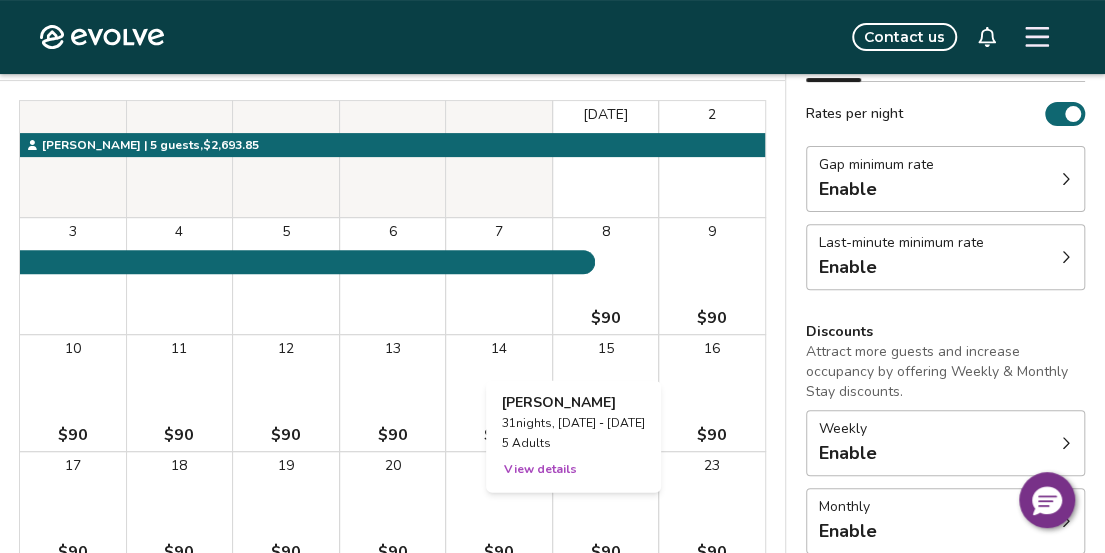 click on "8 $90" at bounding box center (606, 276) 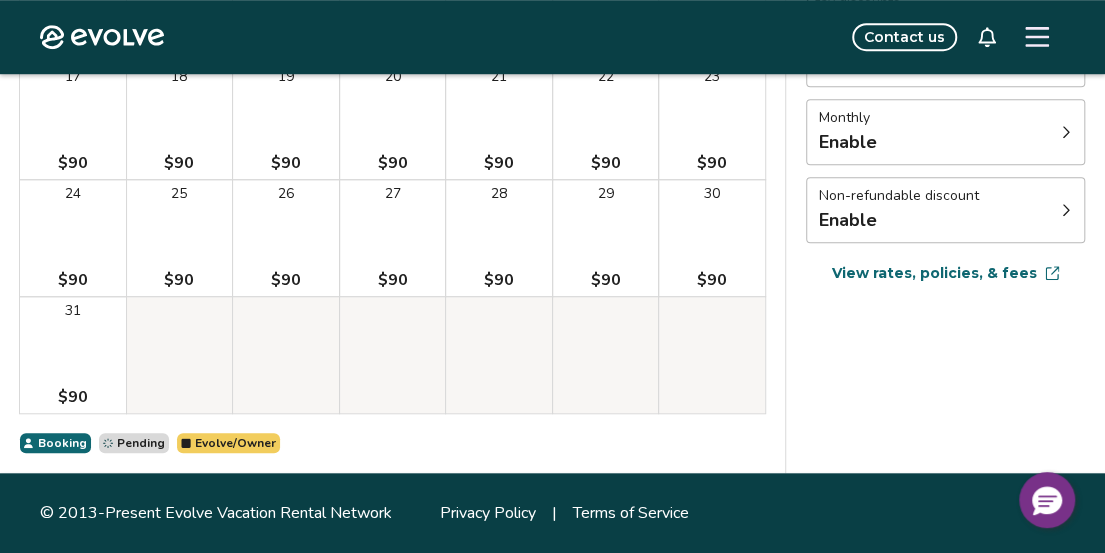 scroll, scrollTop: 700, scrollLeft: 0, axis: vertical 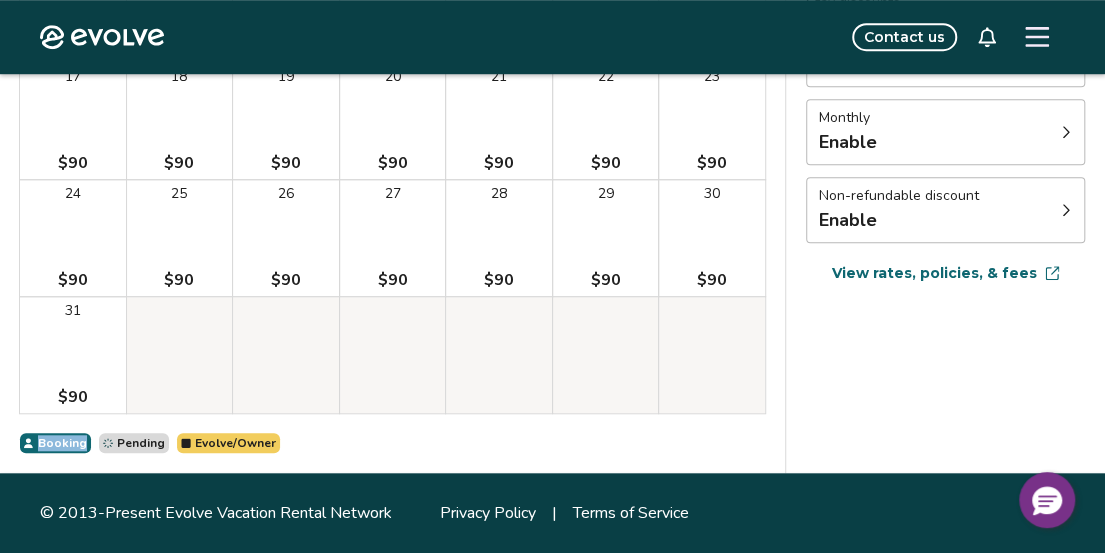 click on "Booking" at bounding box center (62, 443) 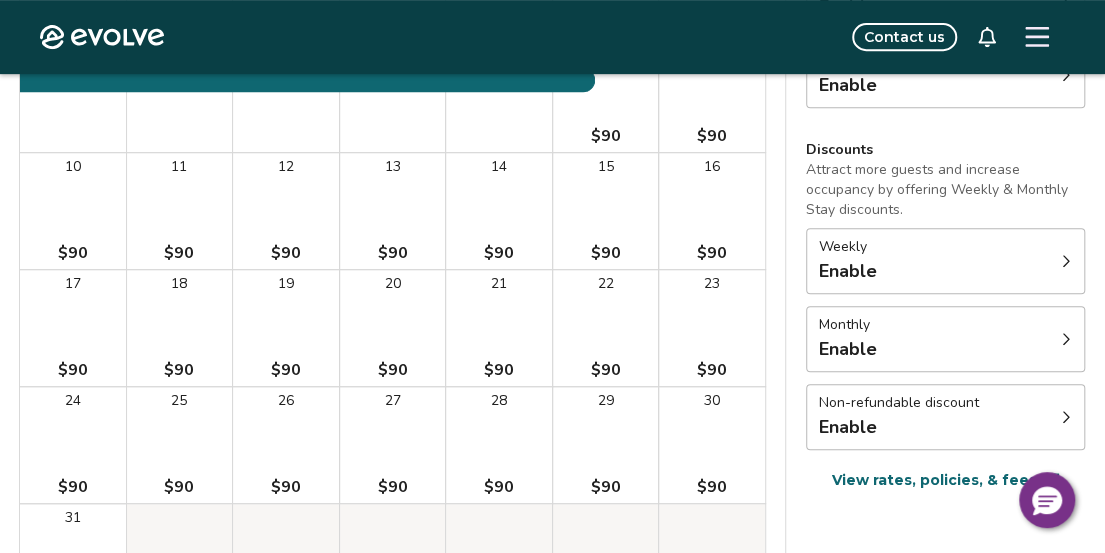 scroll, scrollTop: 352, scrollLeft: 0, axis: vertical 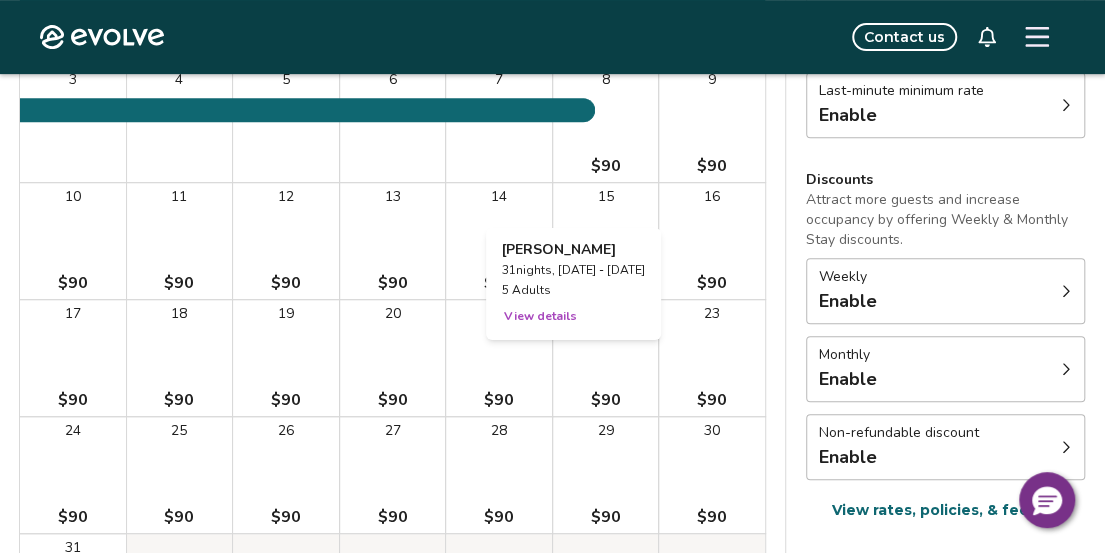 click on "8 $90" at bounding box center (606, 124) 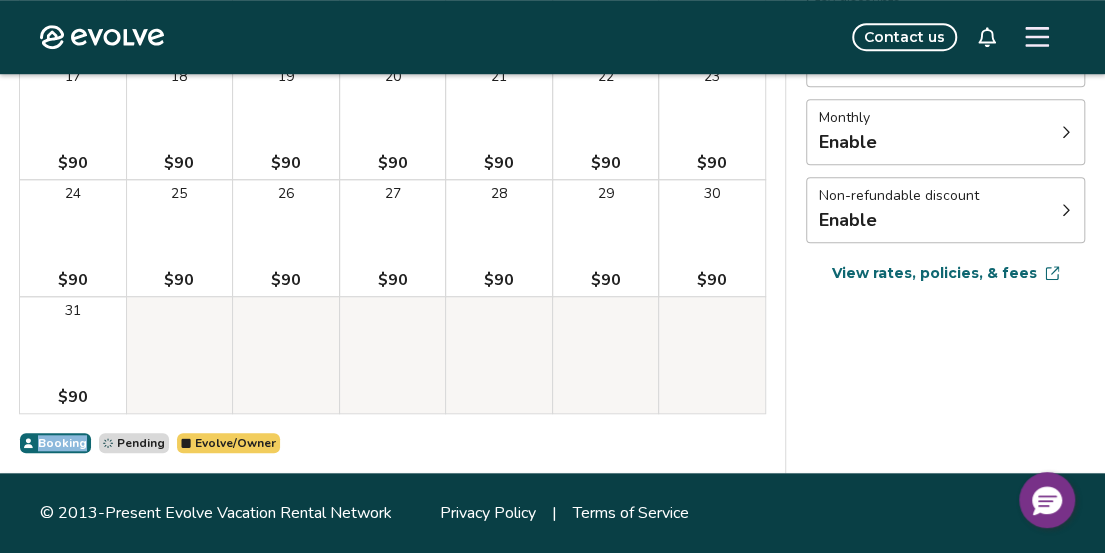 scroll, scrollTop: 600, scrollLeft: 0, axis: vertical 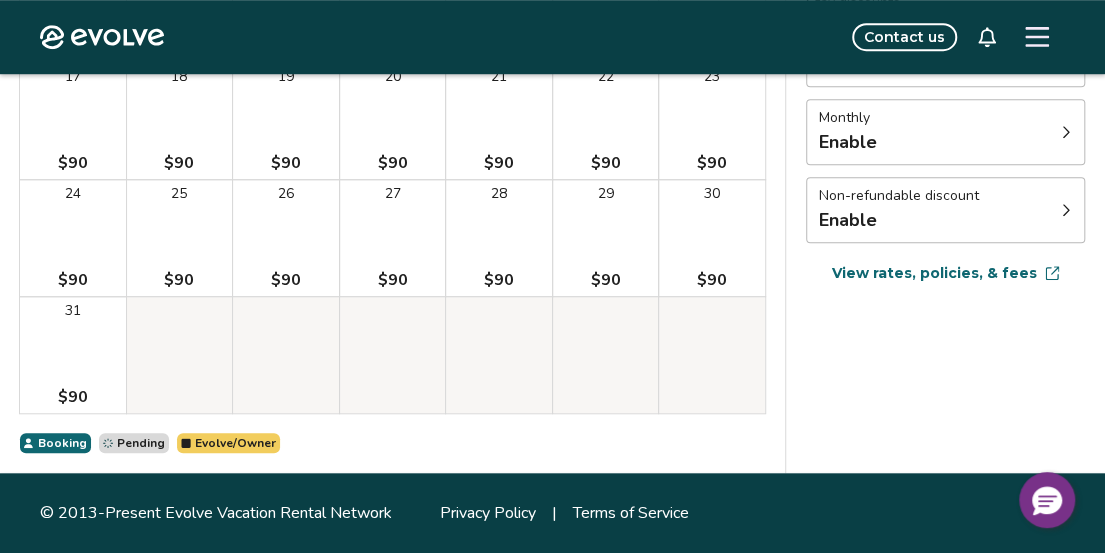 click 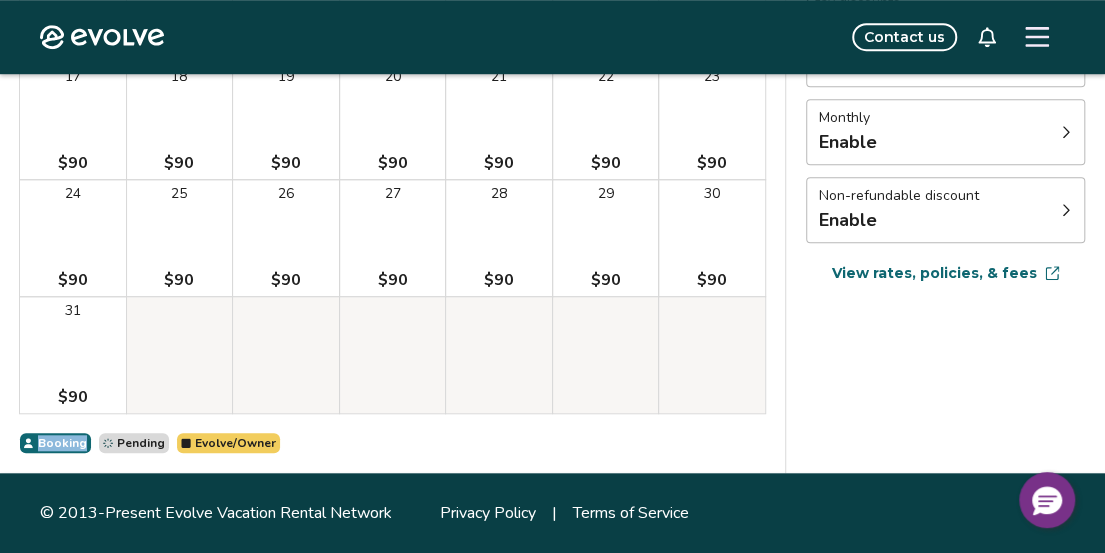 click 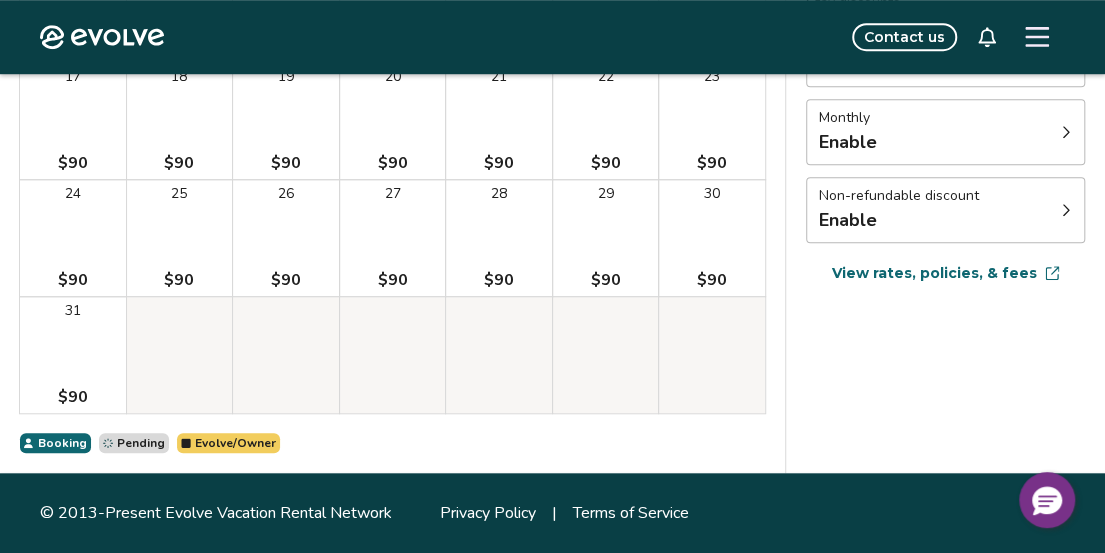 click 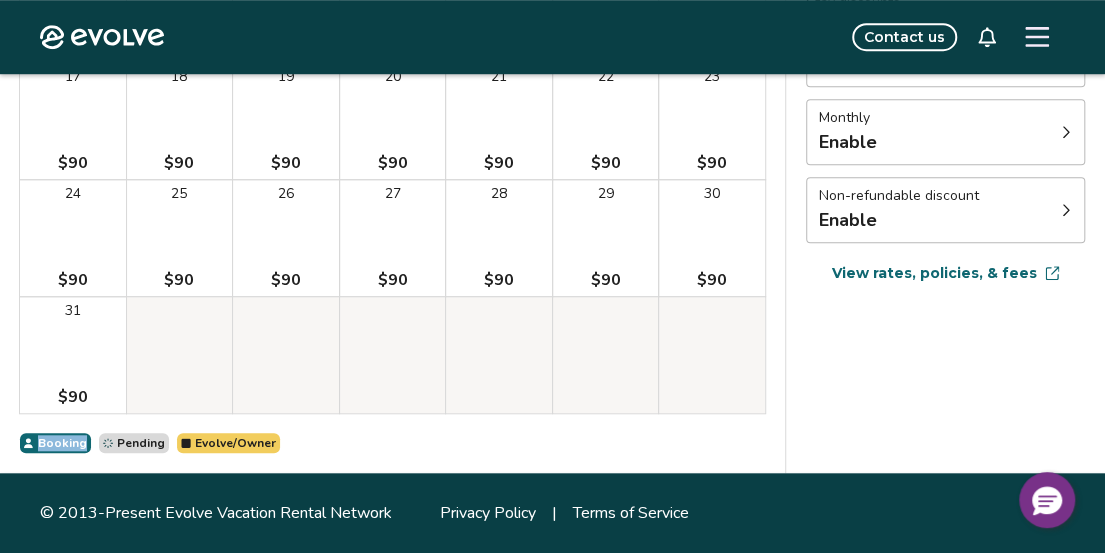 click 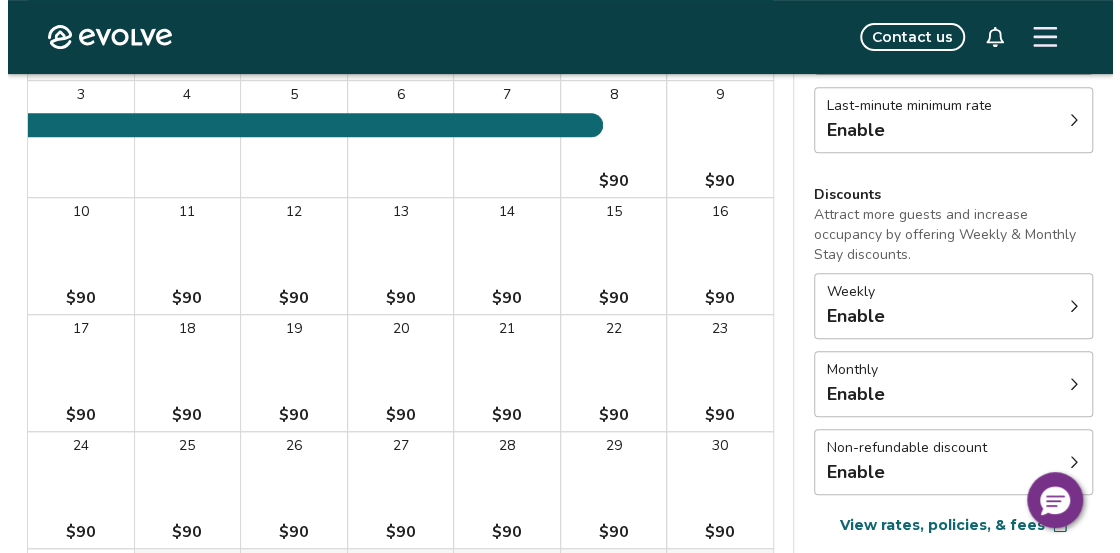 scroll, scrollTop: 300, scrollLeft: 0, axis: vertical 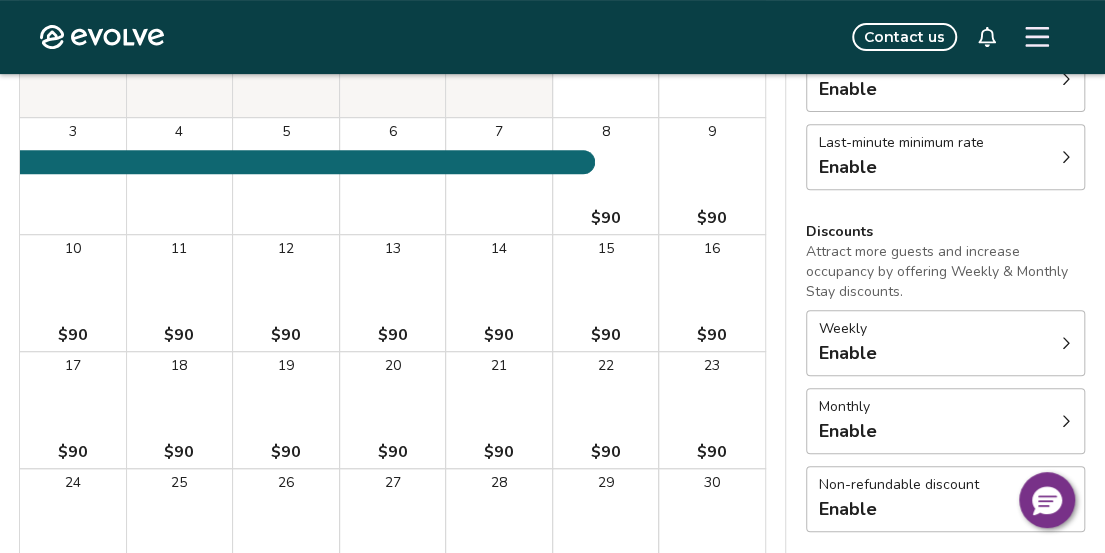 click 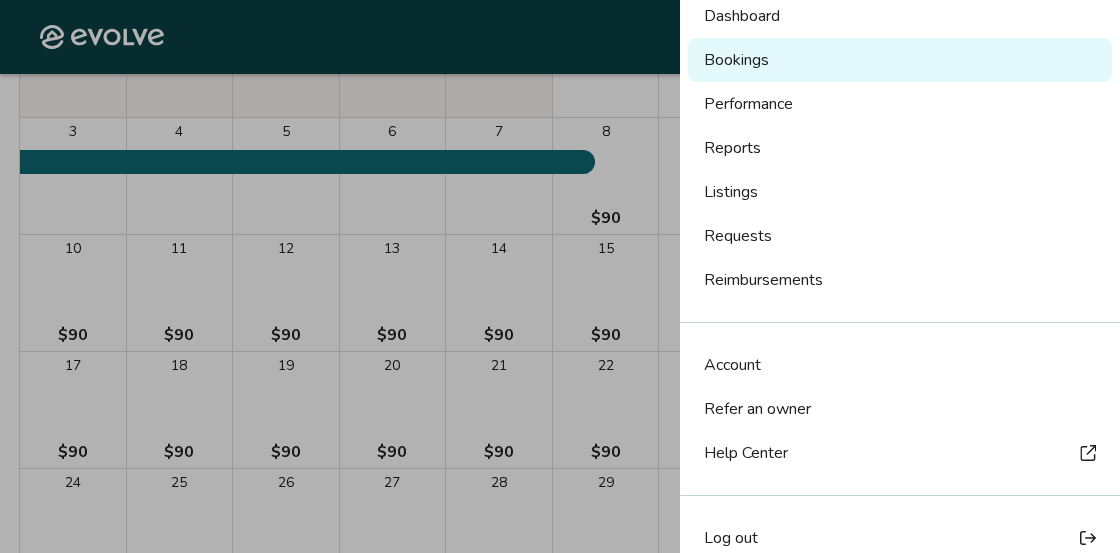 scroll, scrollTop: 0, scrollLeft: 0, axis: both 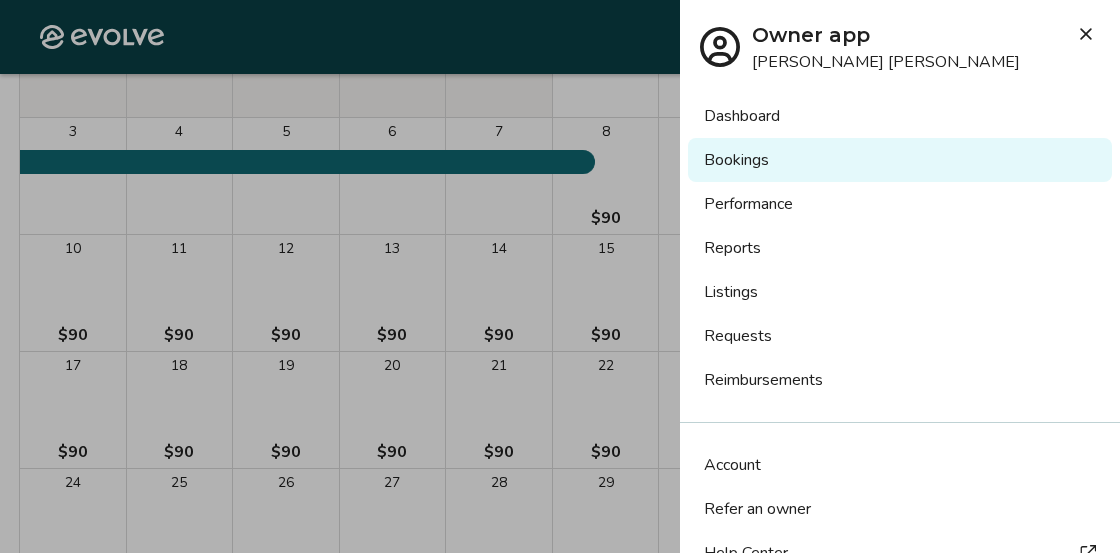 click on "Bookings" at bounding box center (900, 160) 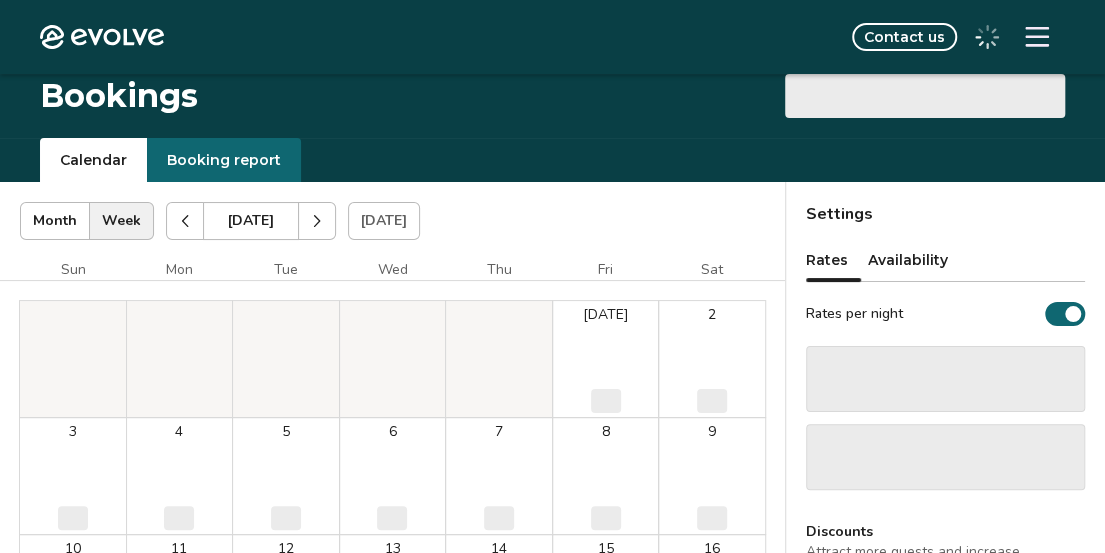 scroll, scrollTop: 300, scrollLeft: 0, axis: vertical 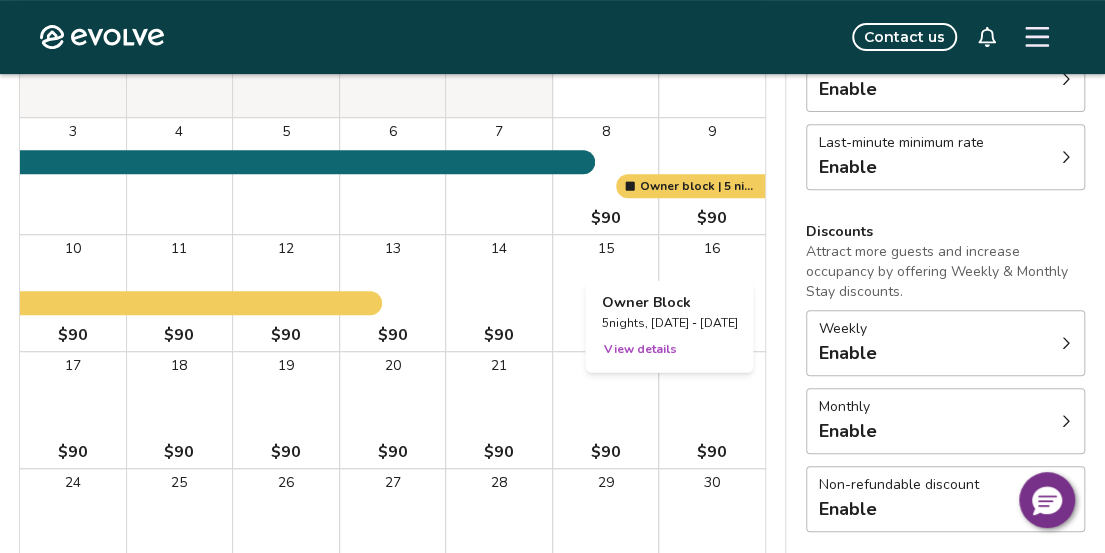 click at bounding box center [712, 176] 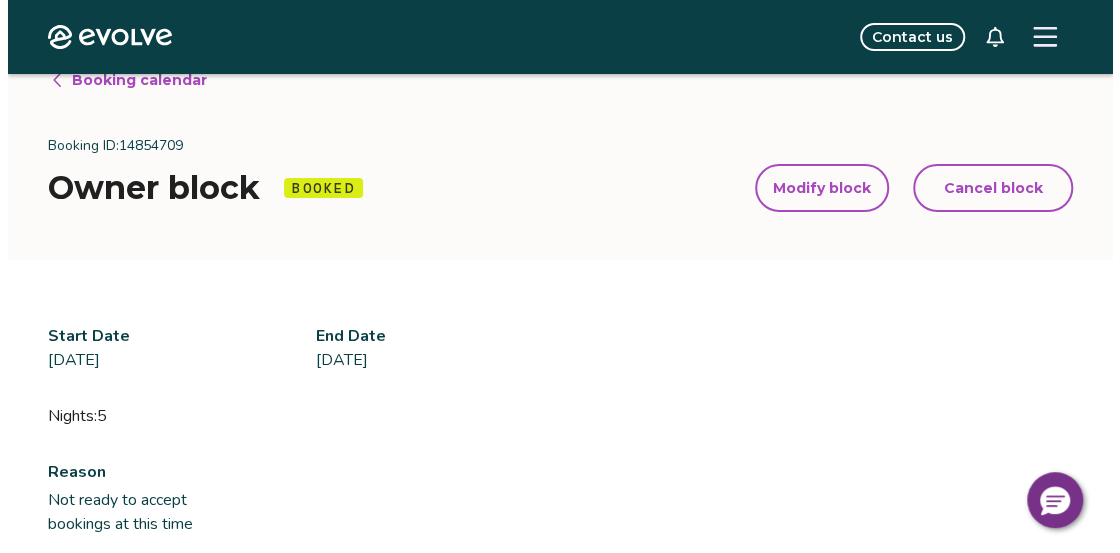scroll, scrollTop: 0, scrollLeft: 0, axis: both 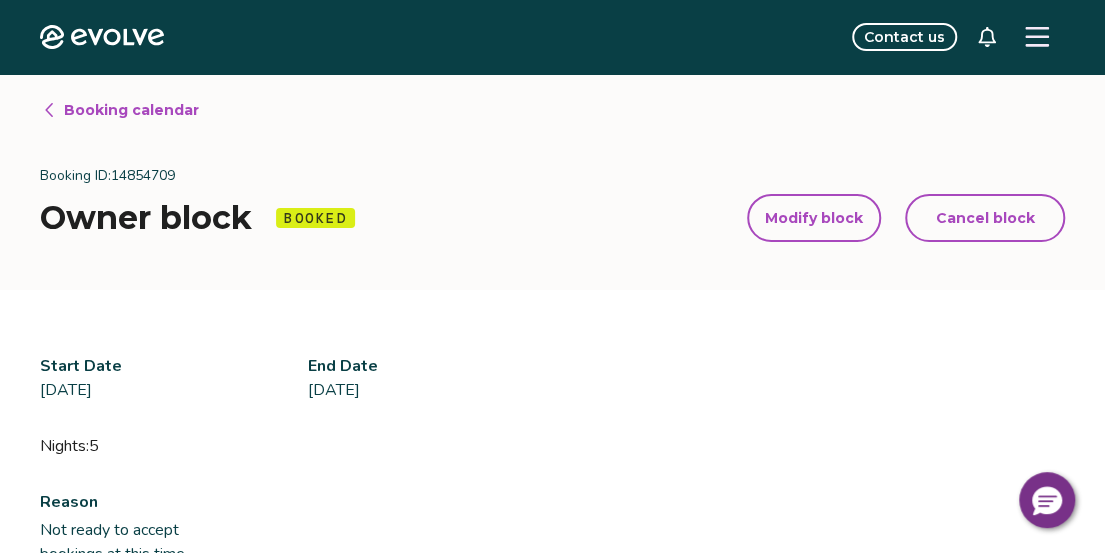 click 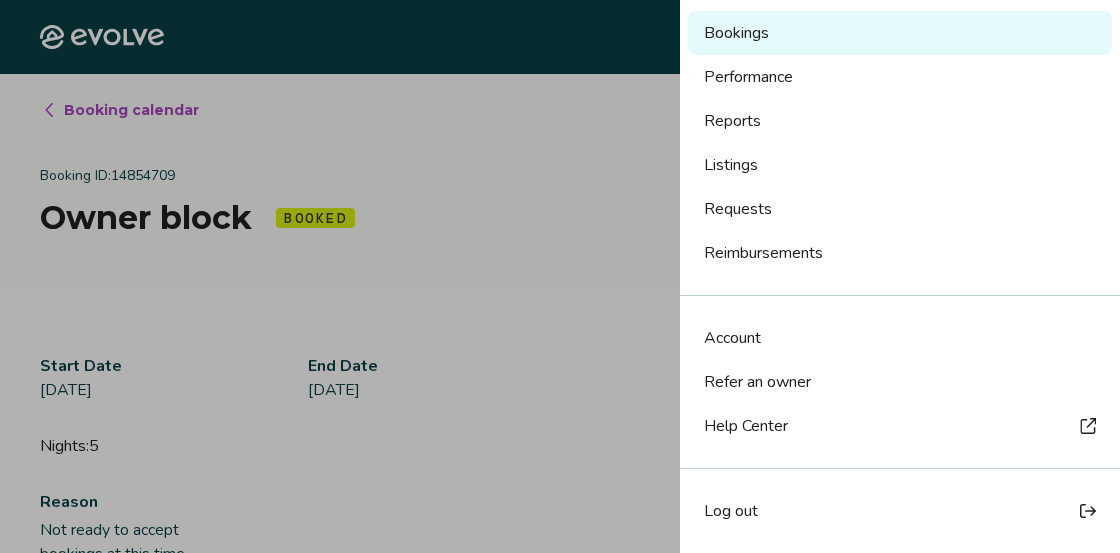 scroll, scrollTop: 0, scrollLeft: 0, axis: both 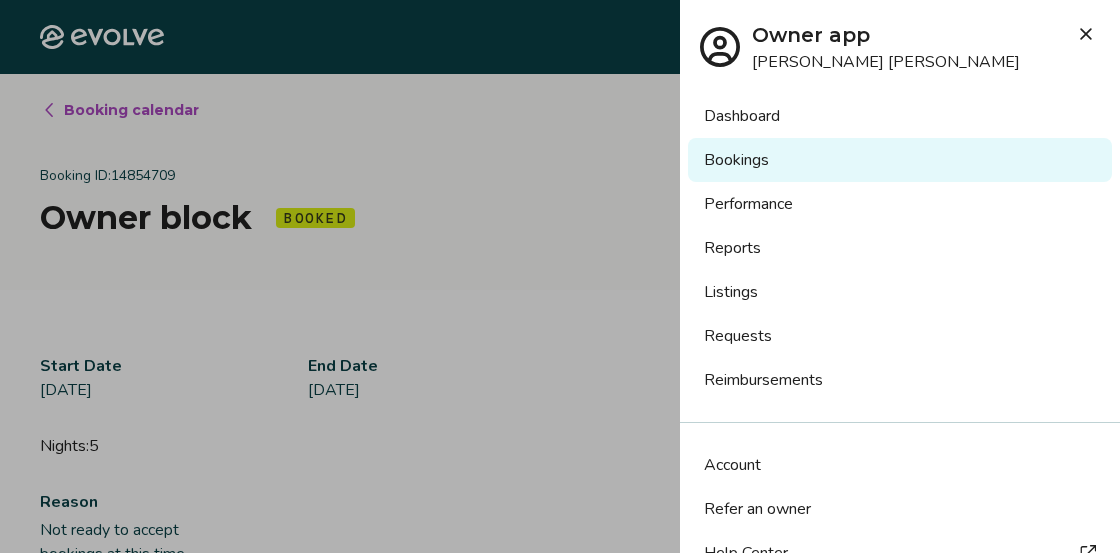click 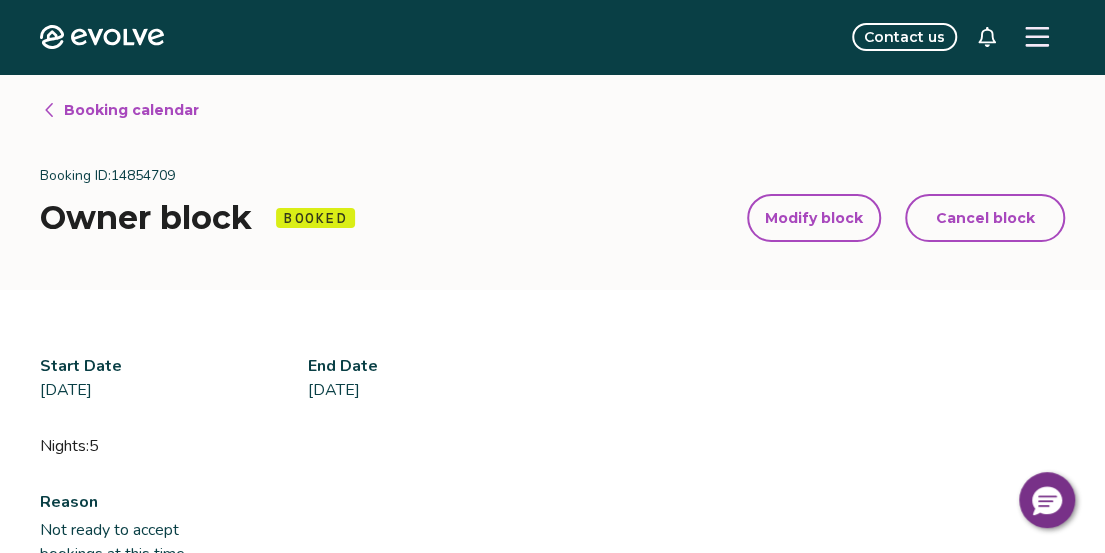 click 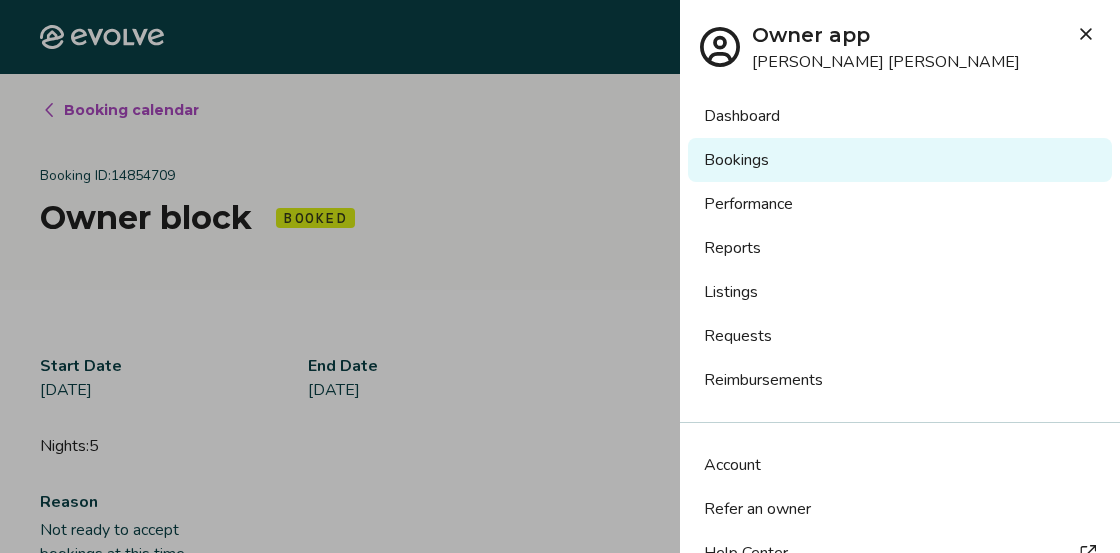 click on "Owner app" at bounding box center (886, 35) 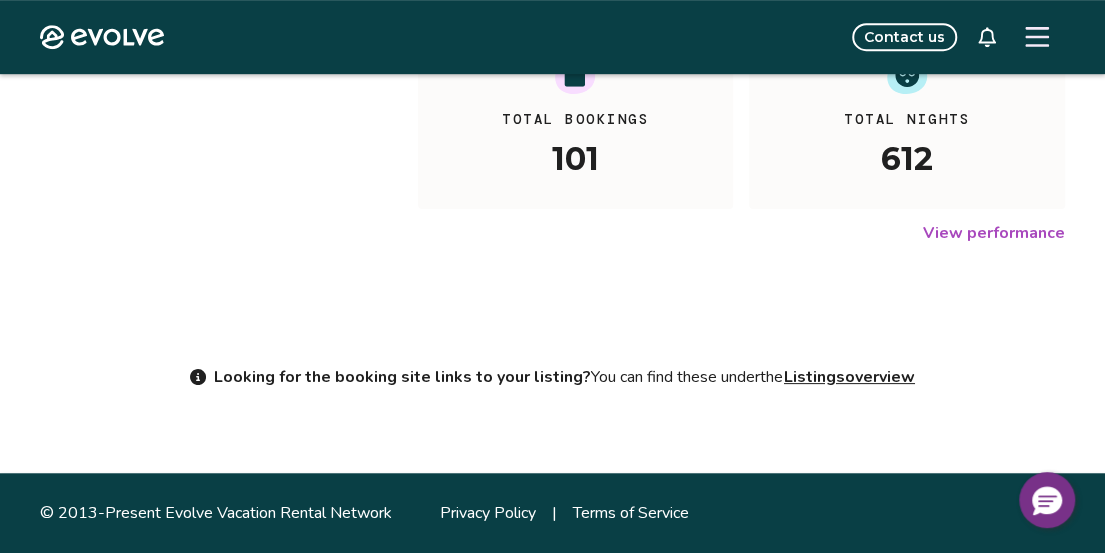 scroll, scrollTop: 700, scrollLeft: 0, axis: vertical 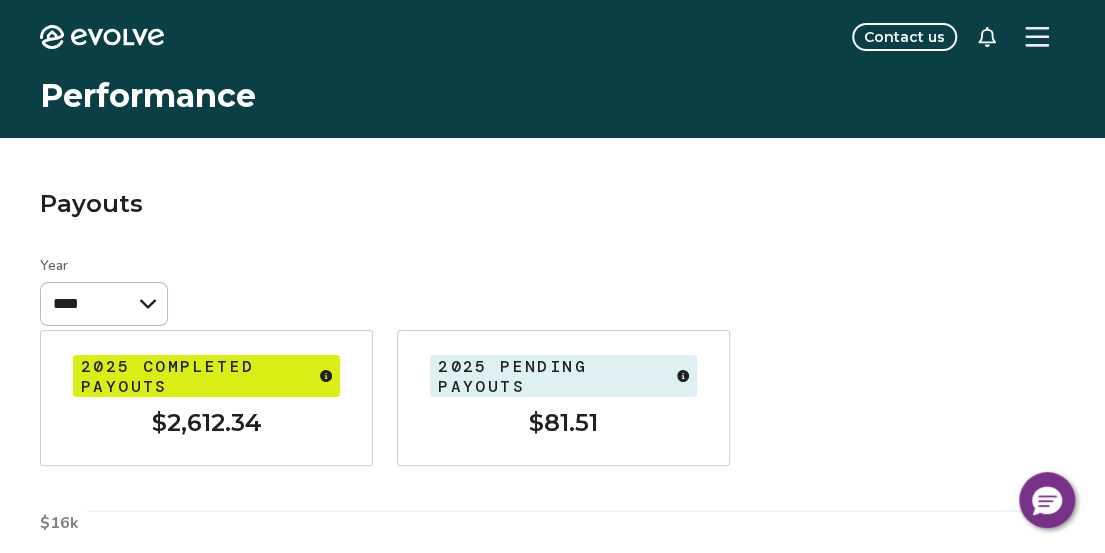 click 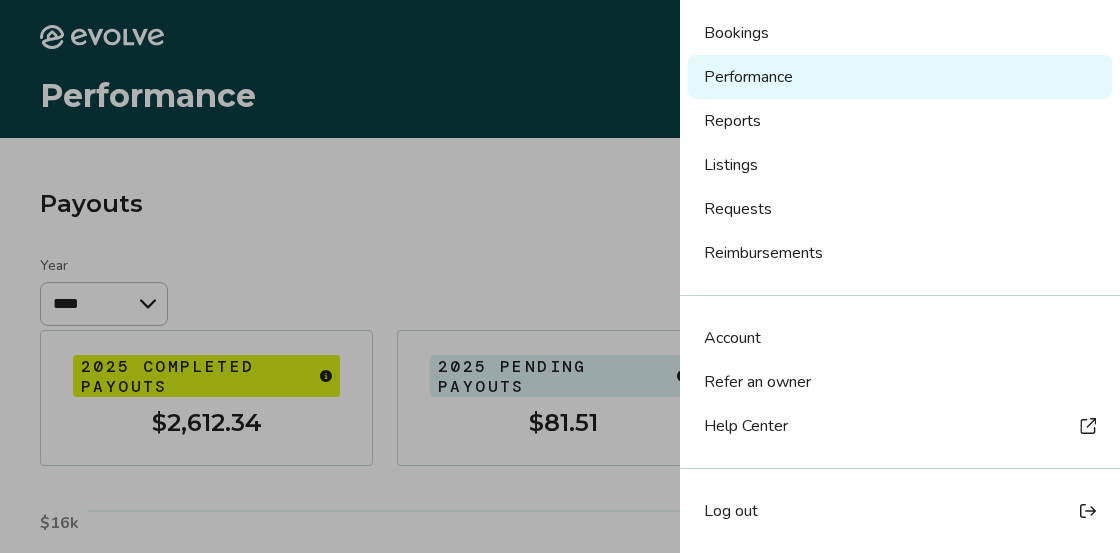 scroll, scrollTop: 380, scrollLeft: 0, axis: vertical 